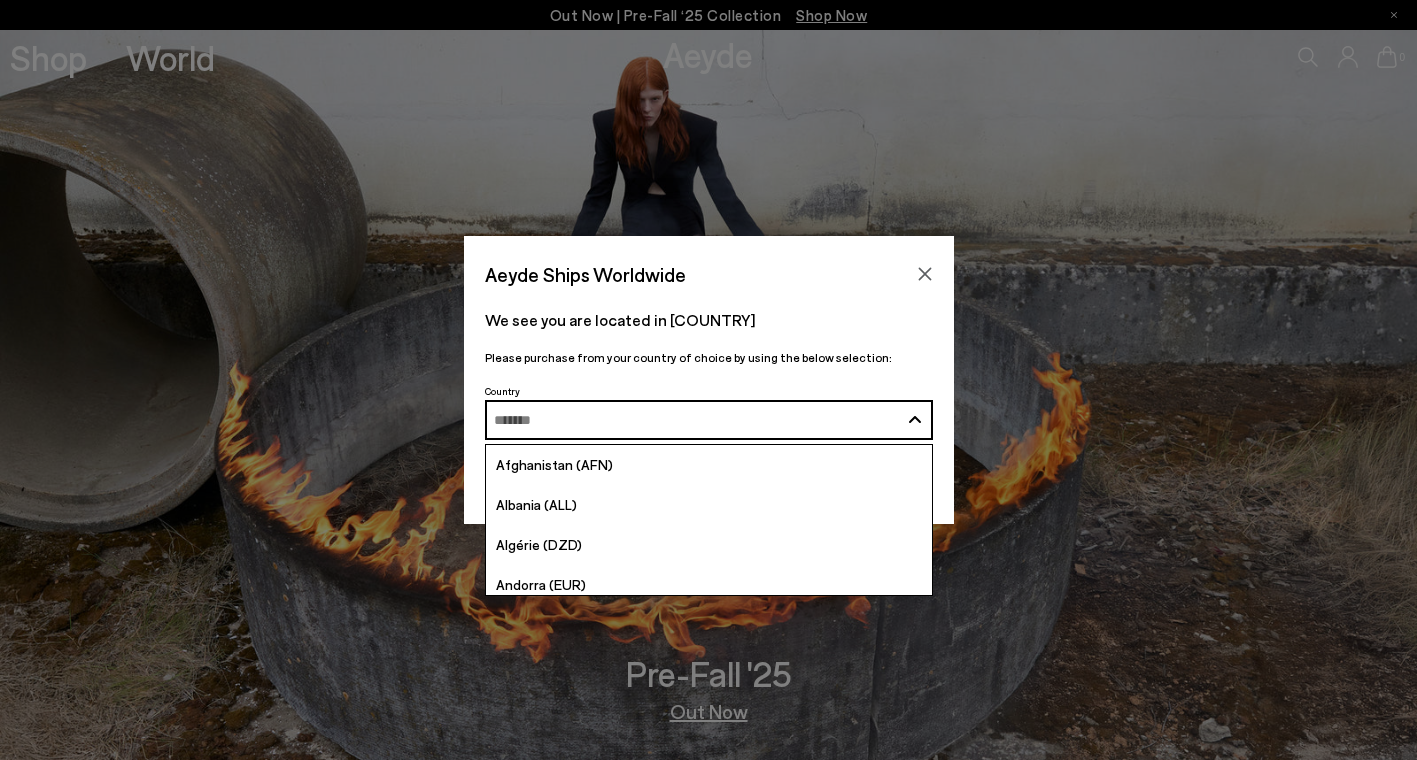 scroll, scrollTop: 0, scrollLeft: 0, axis: both 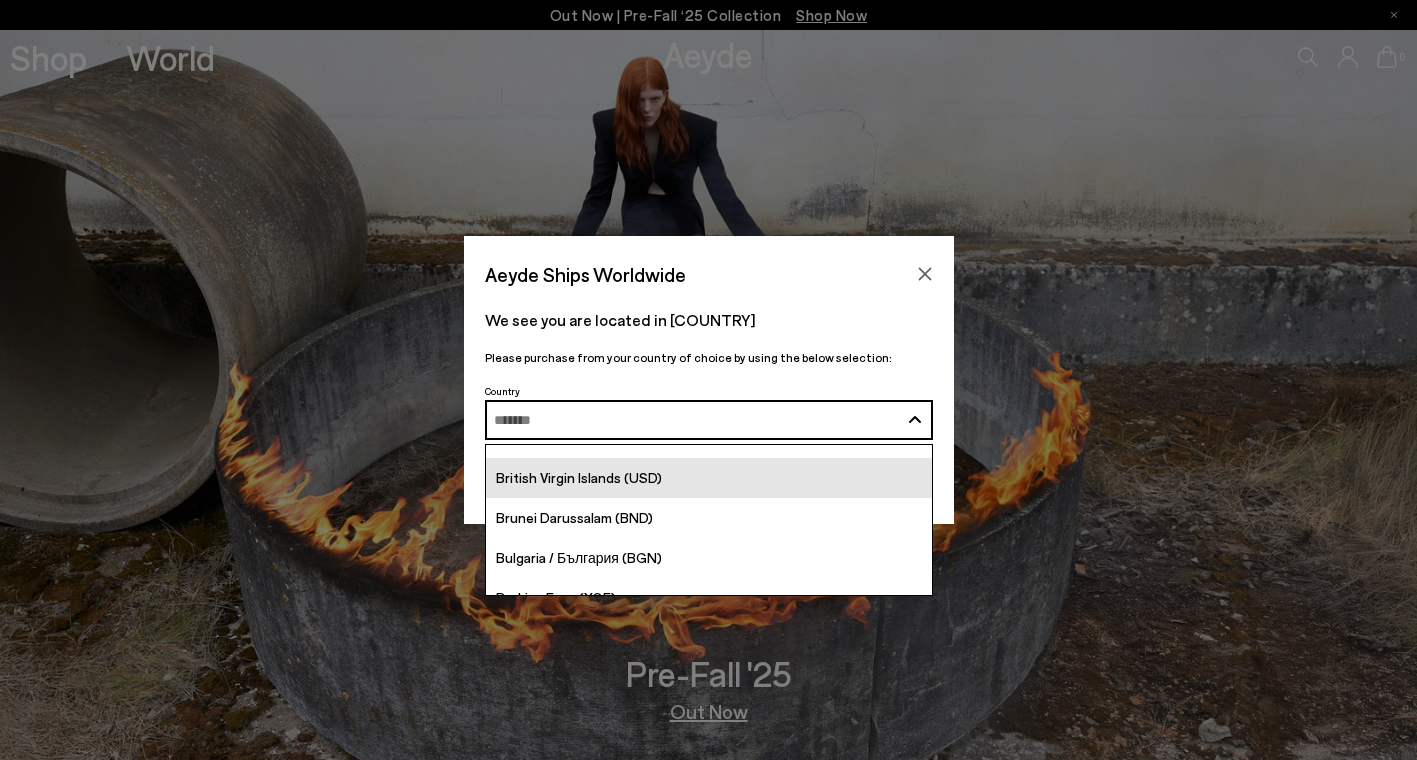 click on "British Virgin Islands (USD)" at bounding box center [709, 478] 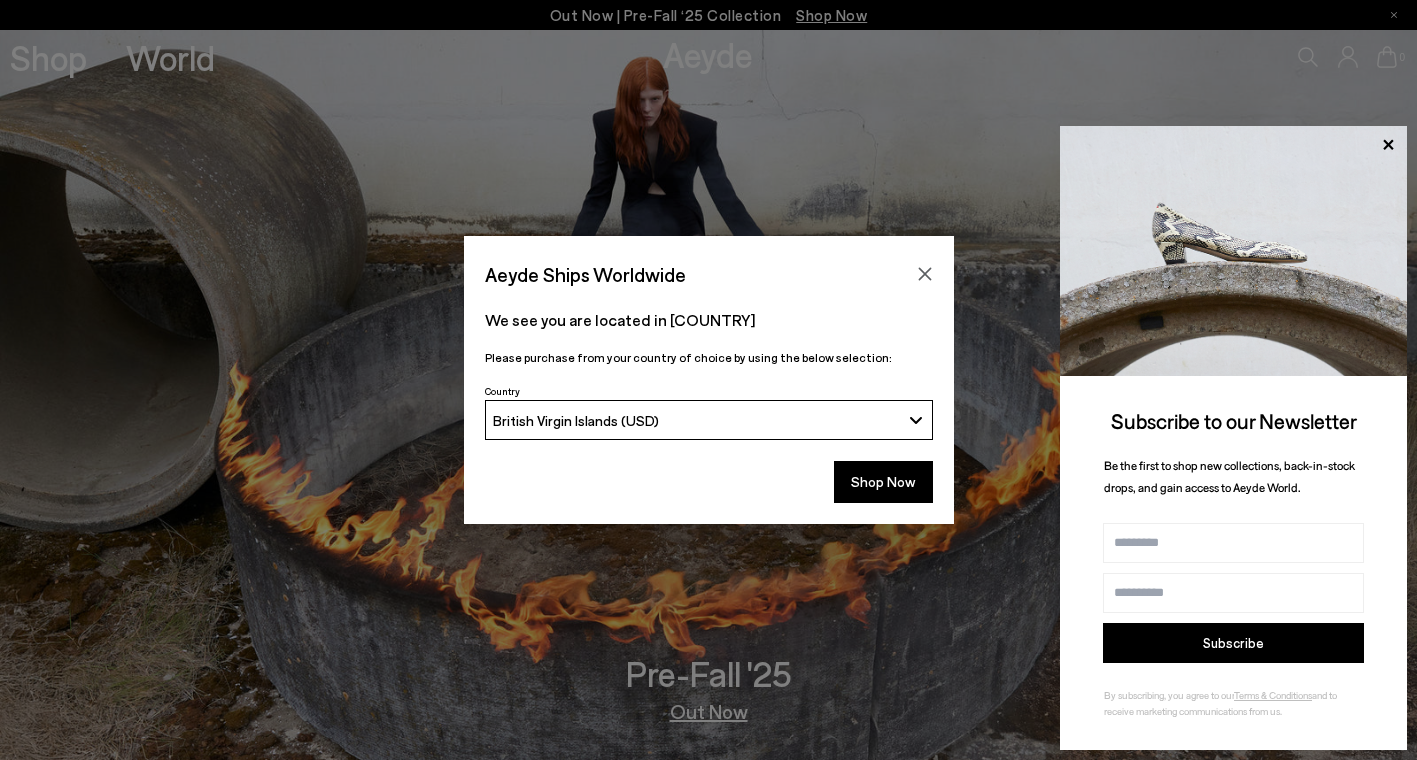 click on "British Virgin Islands (USD)" at bounding box center (696, 420) 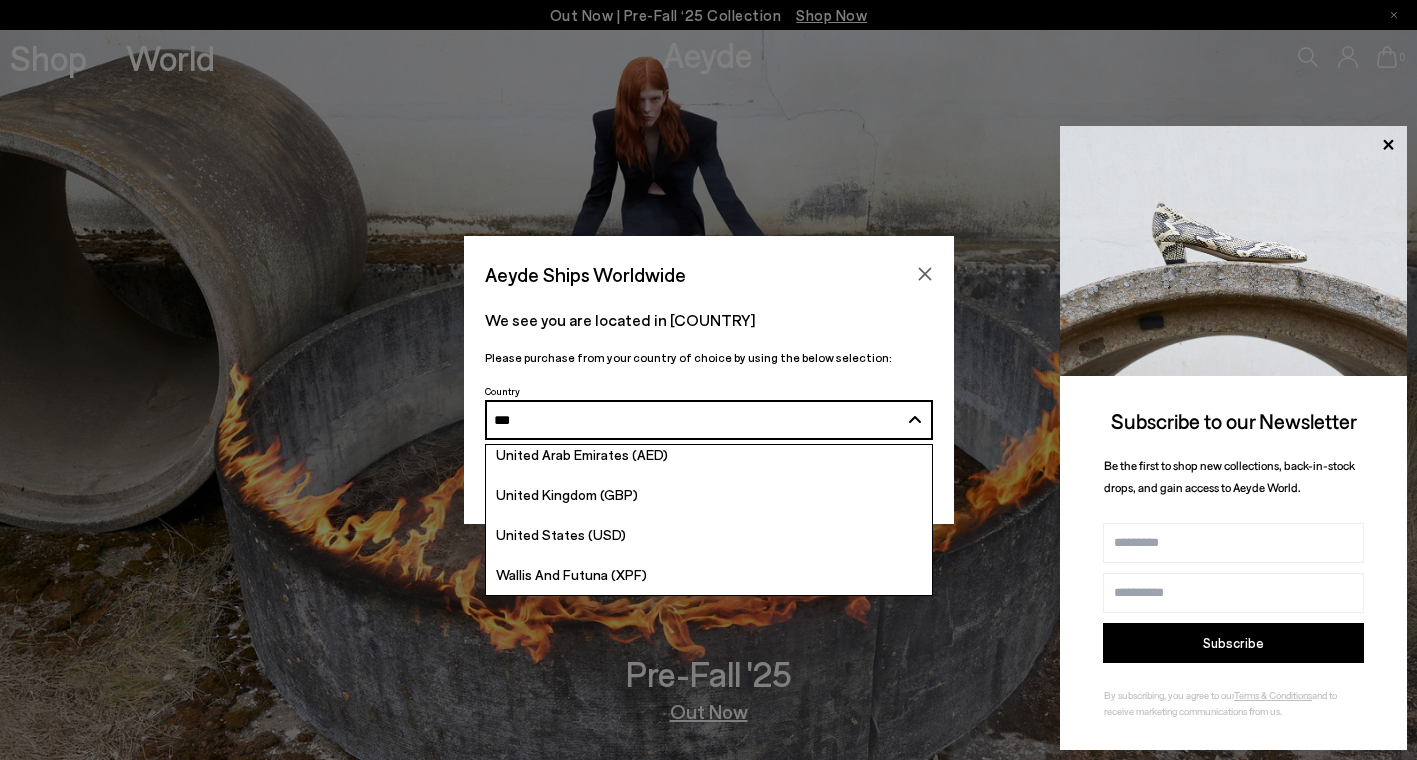 scroll, scrollTop: 0, scrollLeft: 0, axis: both 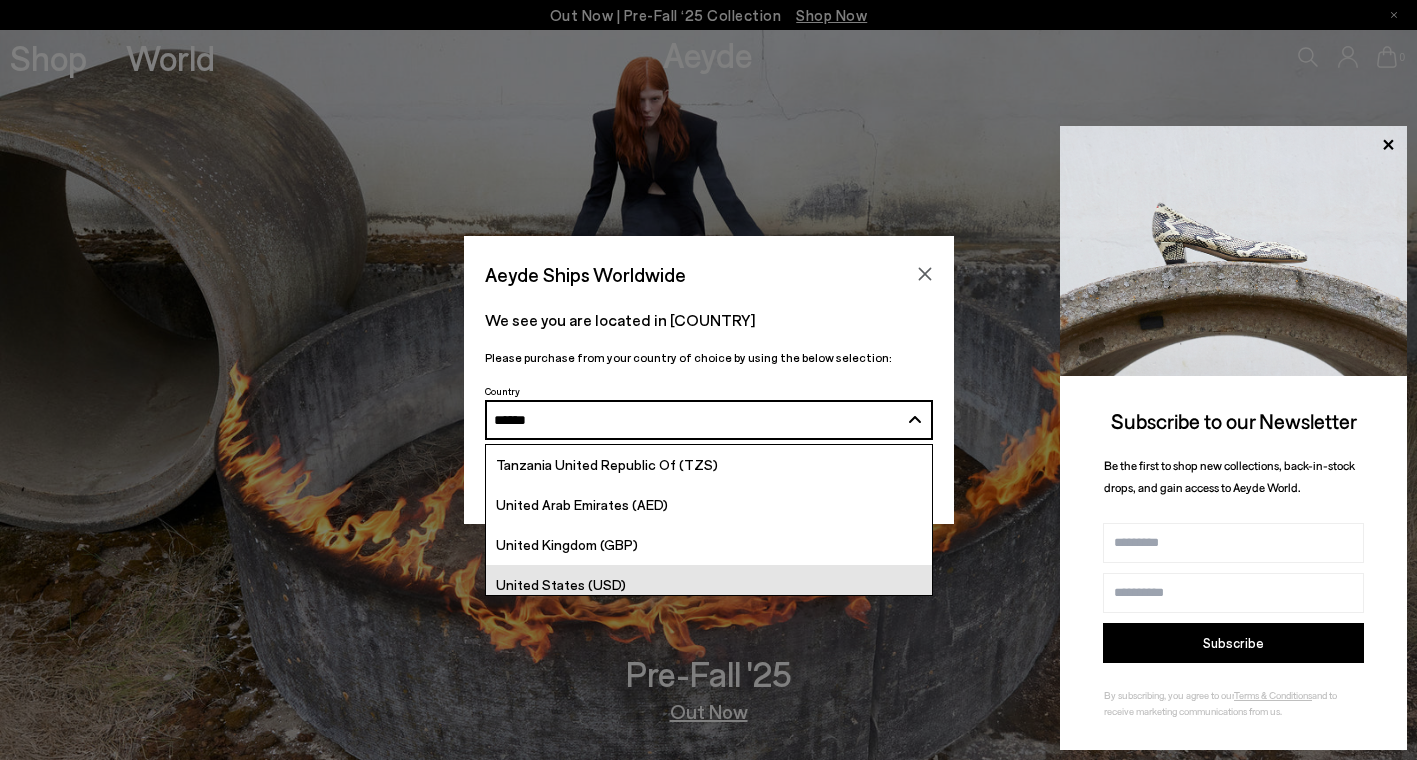 type on "******" 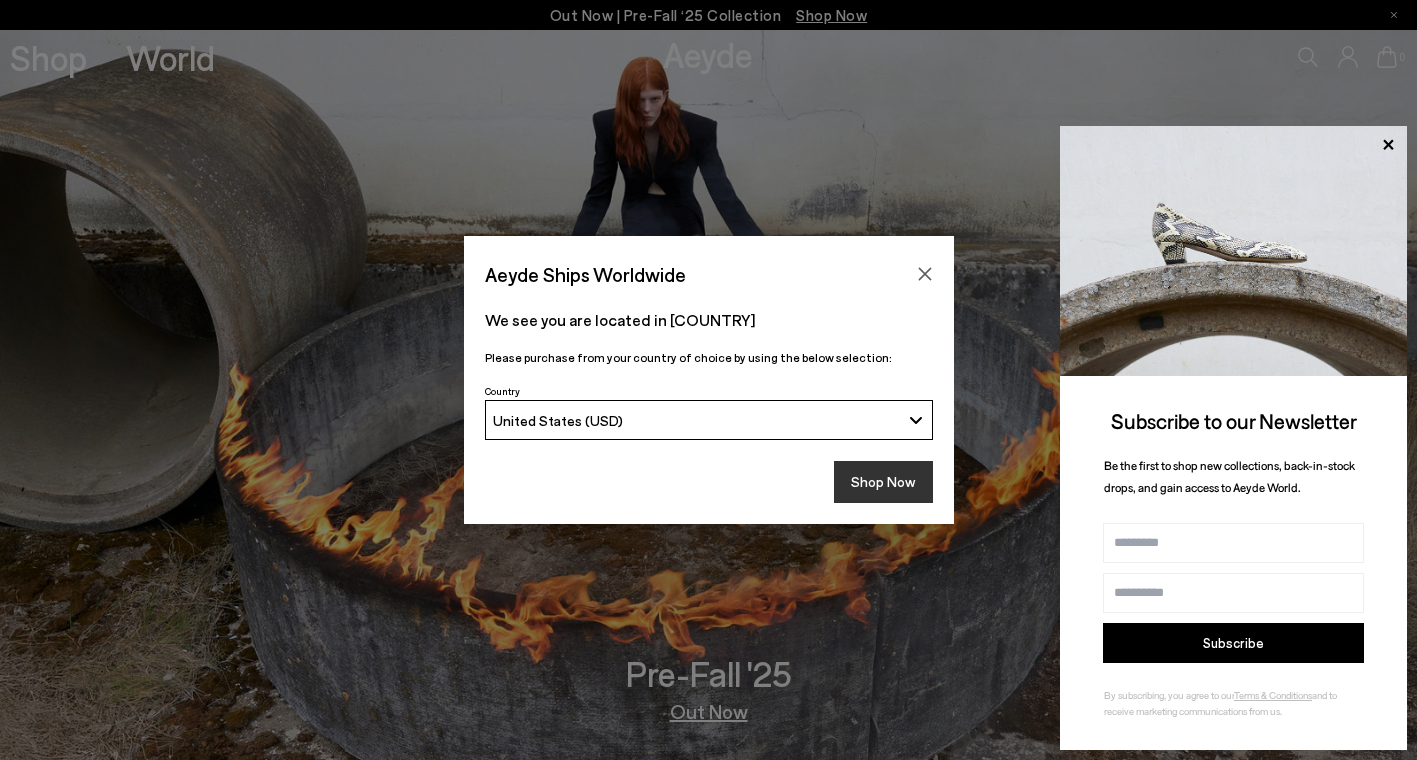 click on "Shop Now" at bounding box center [883, 482] 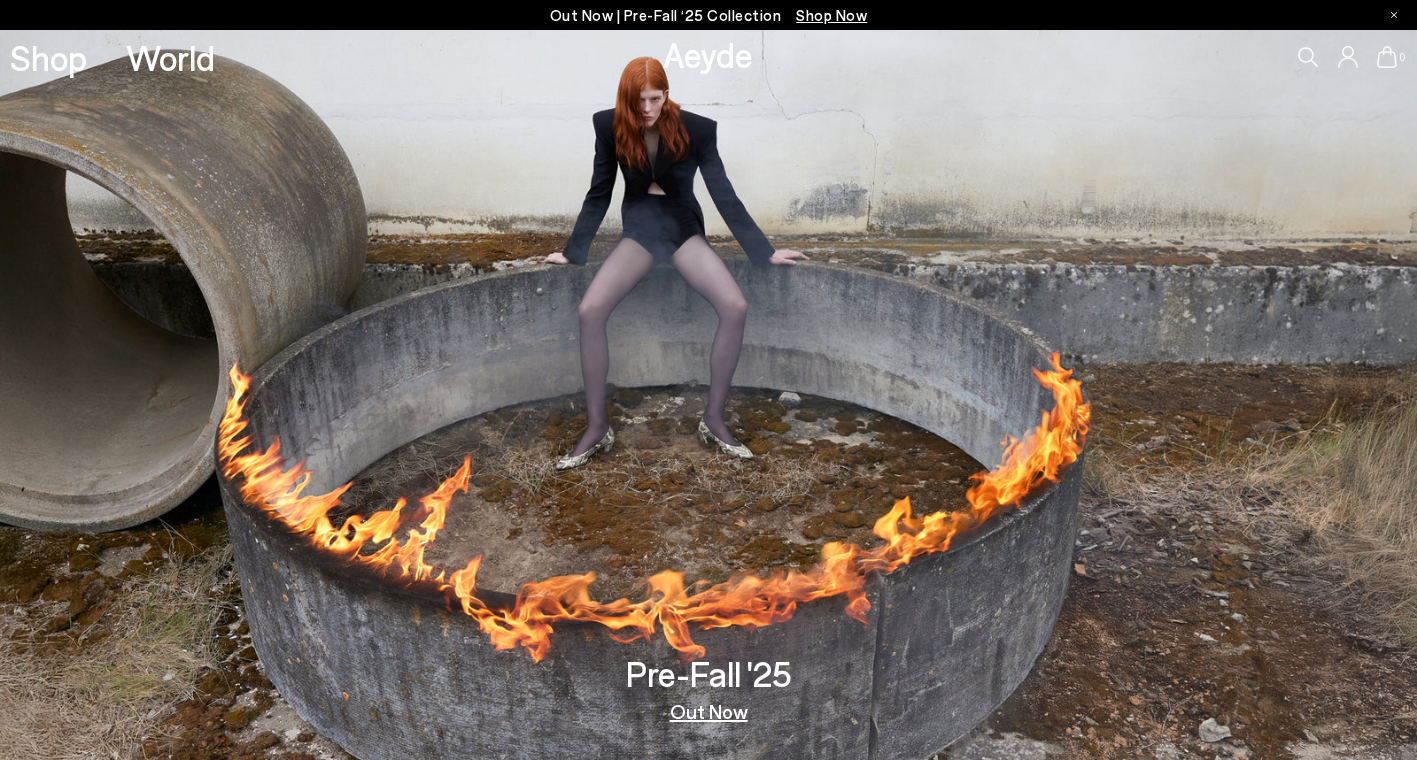 scroll, scrollTop: 0, scrollLeft: 0, axis: both 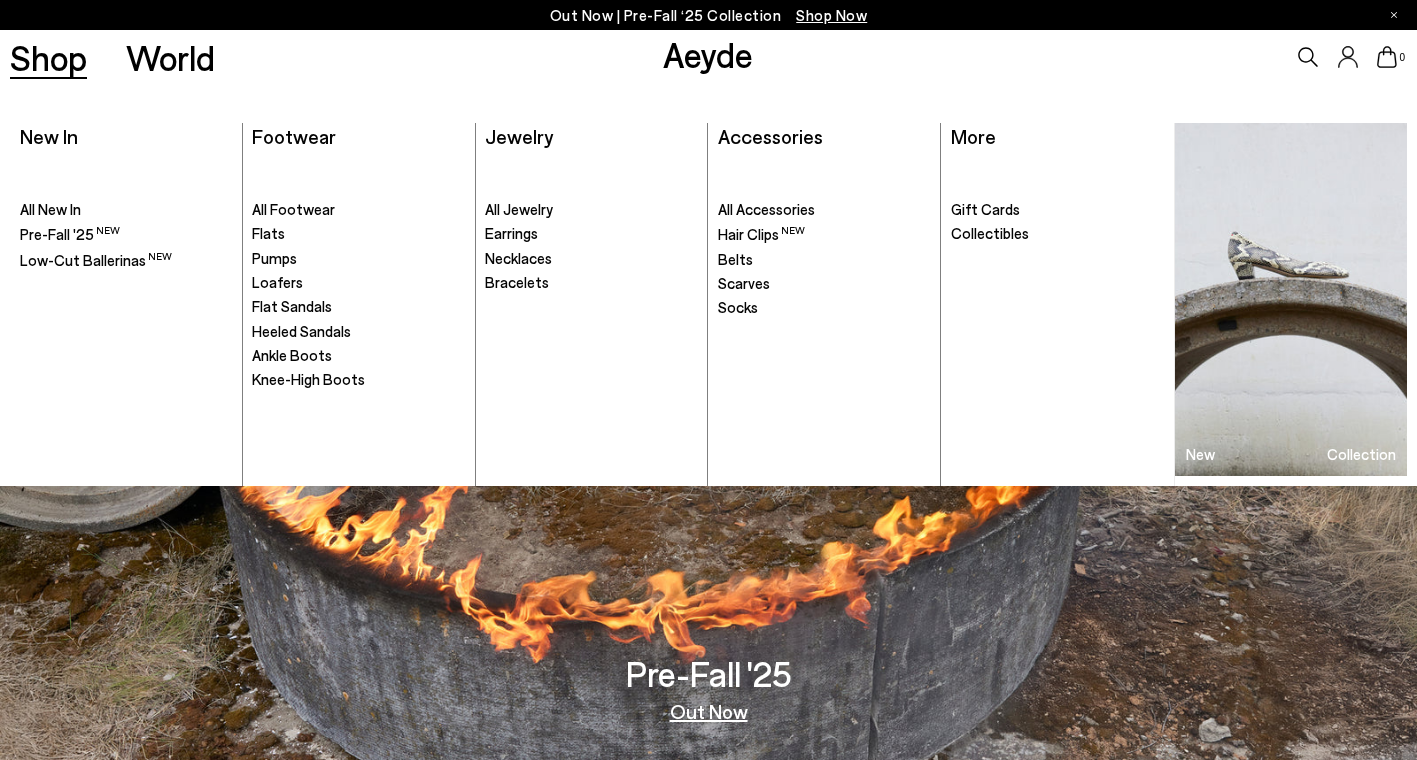 click on "Shop" at bounding box center (48, 57) 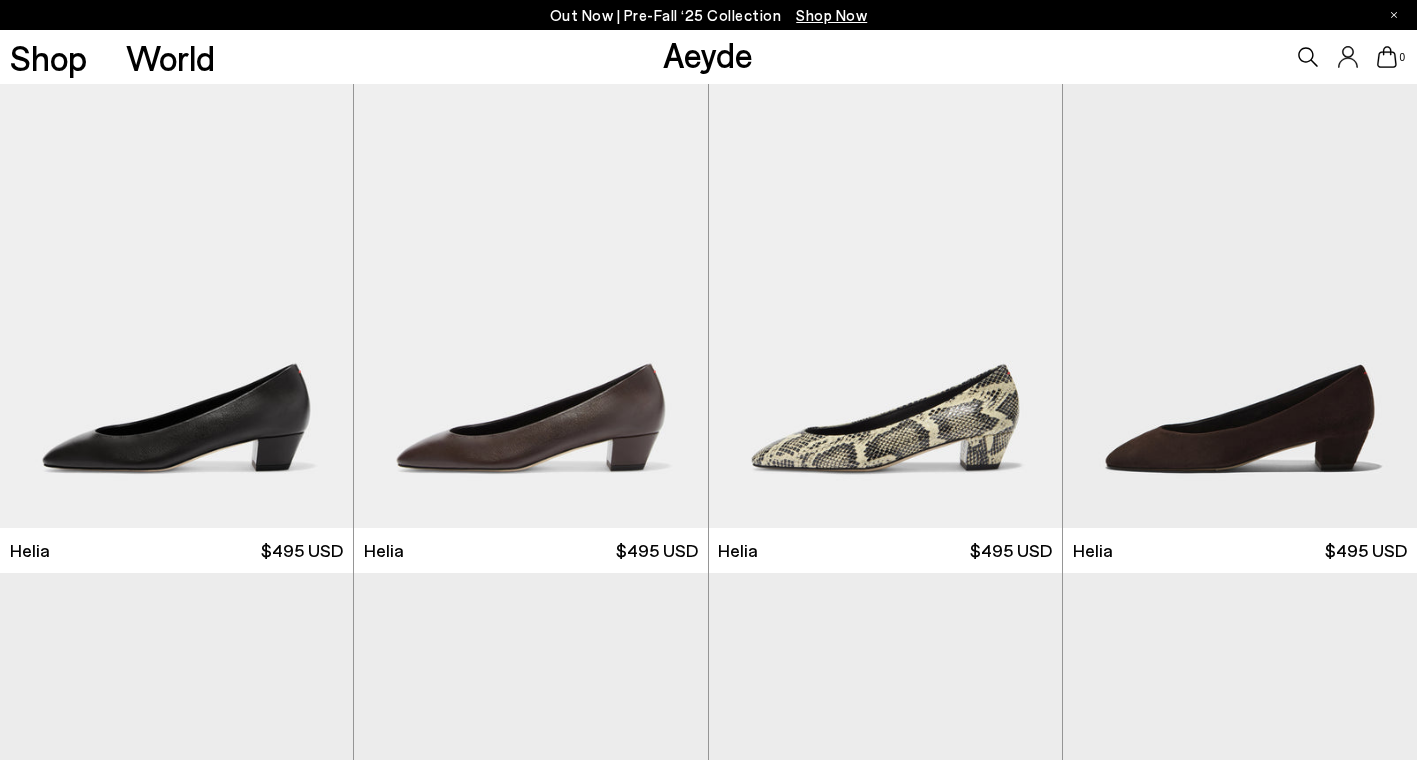 scroll, scrollTop: 0, scrollLeft: 0, axis: both 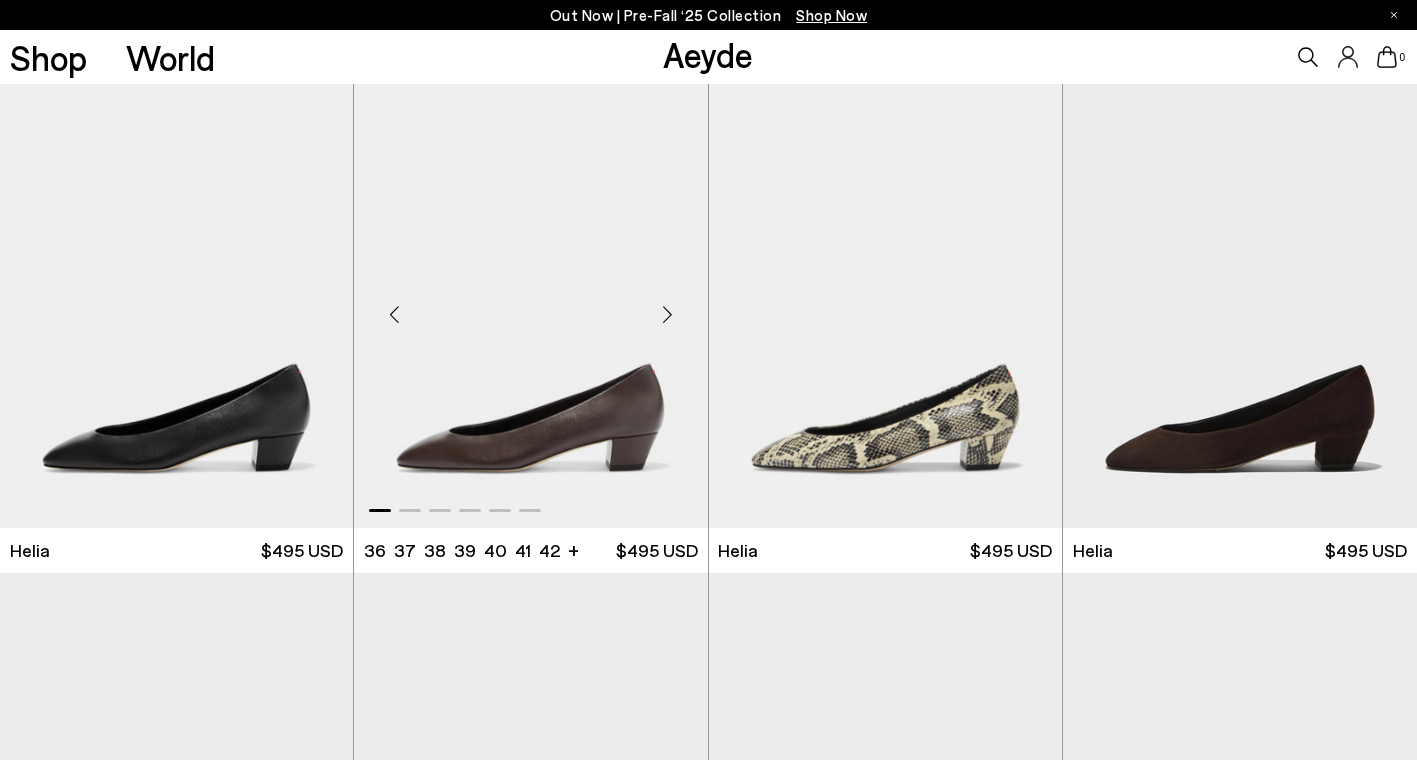 click at bounding box center [668, 314] 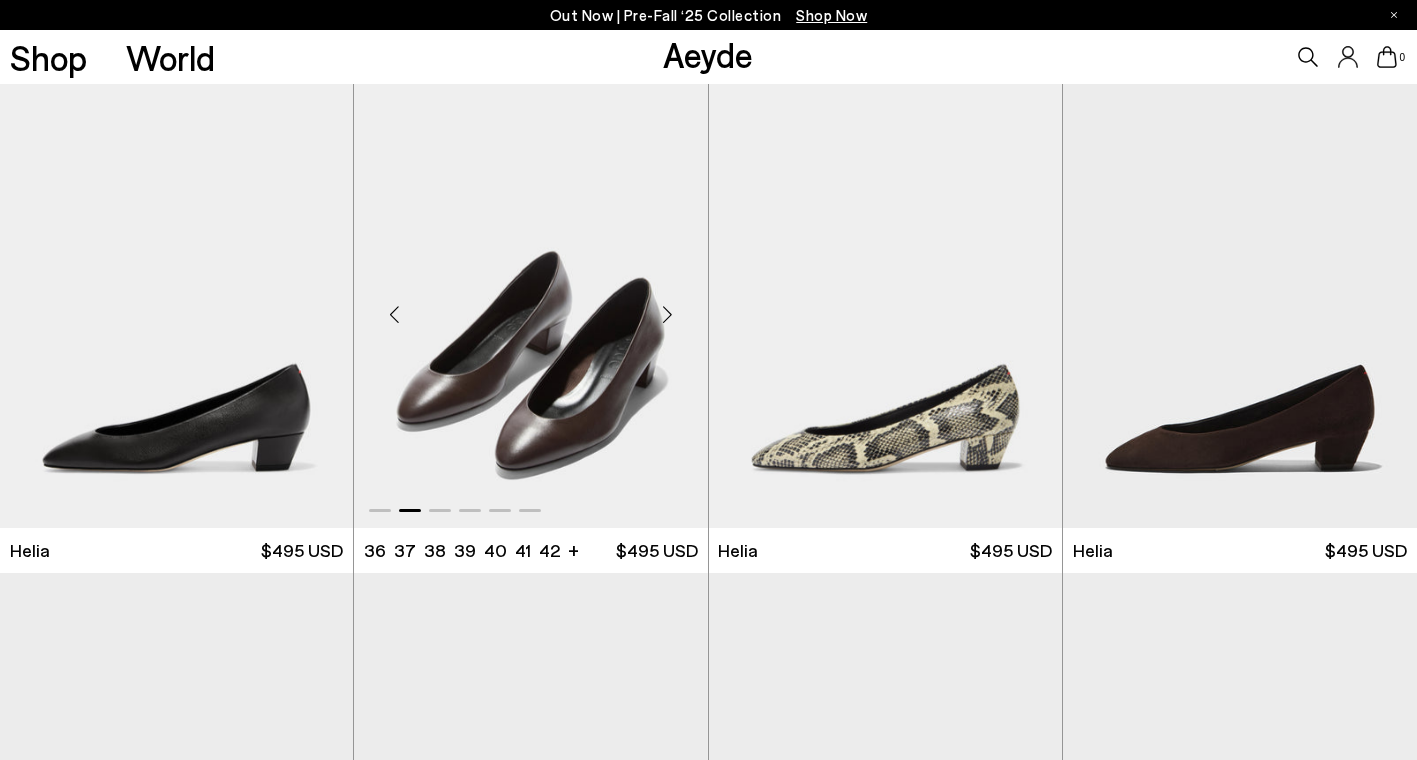 click at bounding box center [668, 314] 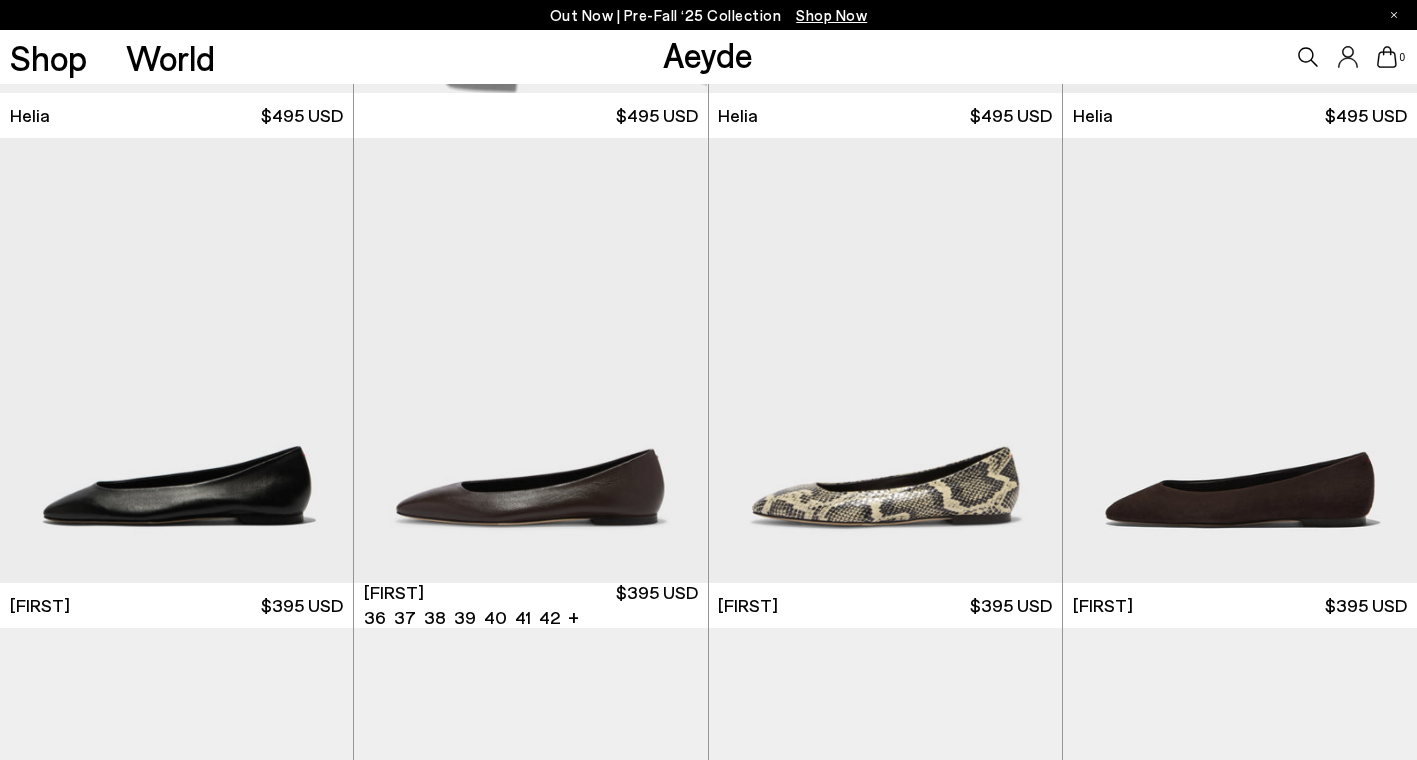 scroll, scrollTop: 436, scrollLeft: 0, axis: vertical 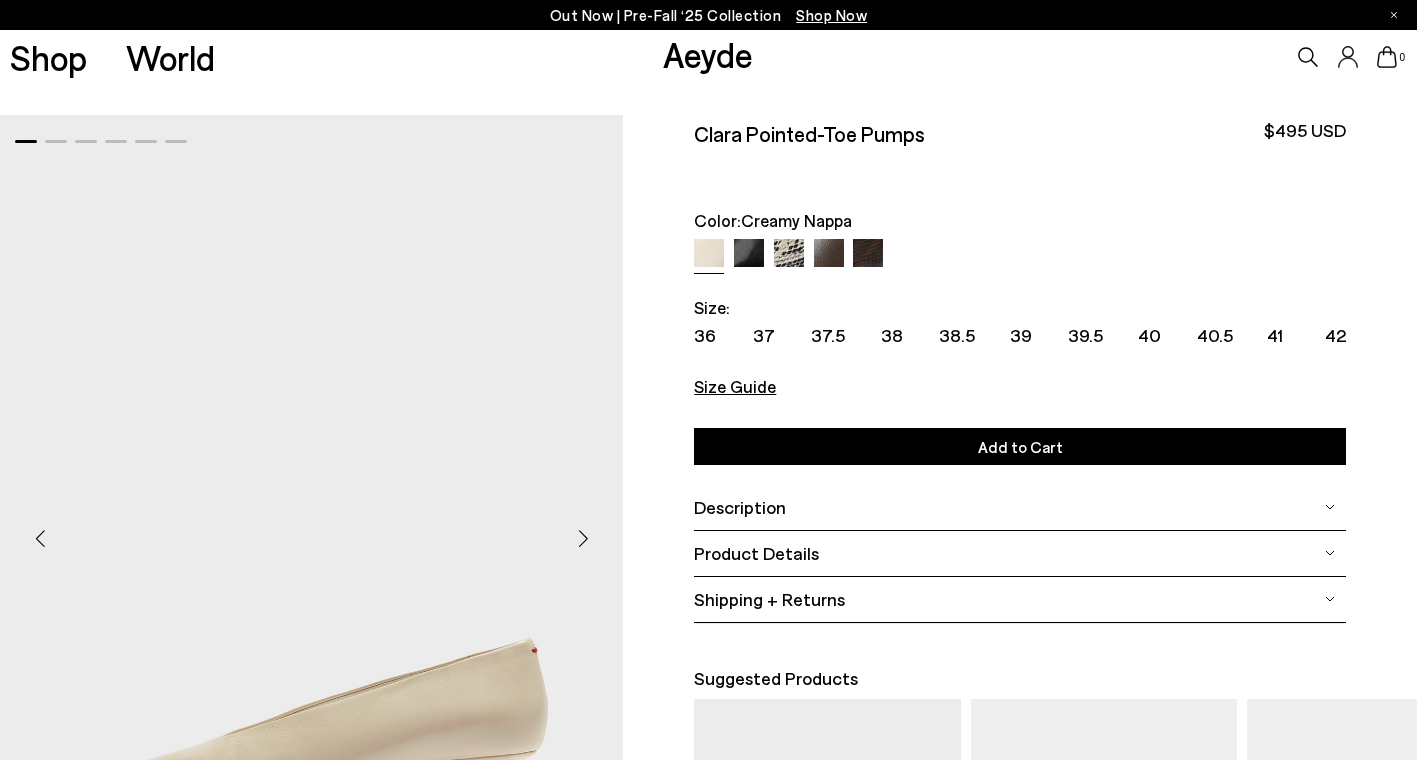 click on "Size Guide
Shoes
Belt
Our shoes come in European sizing. The easiest way to measure your foot is to stand on a sheet of paper, border your foot with a pen and measure the length between your heel and your longest toe. Please reference our size guide below:
EU
UK US ** **" at bounding box center [1020, 373] 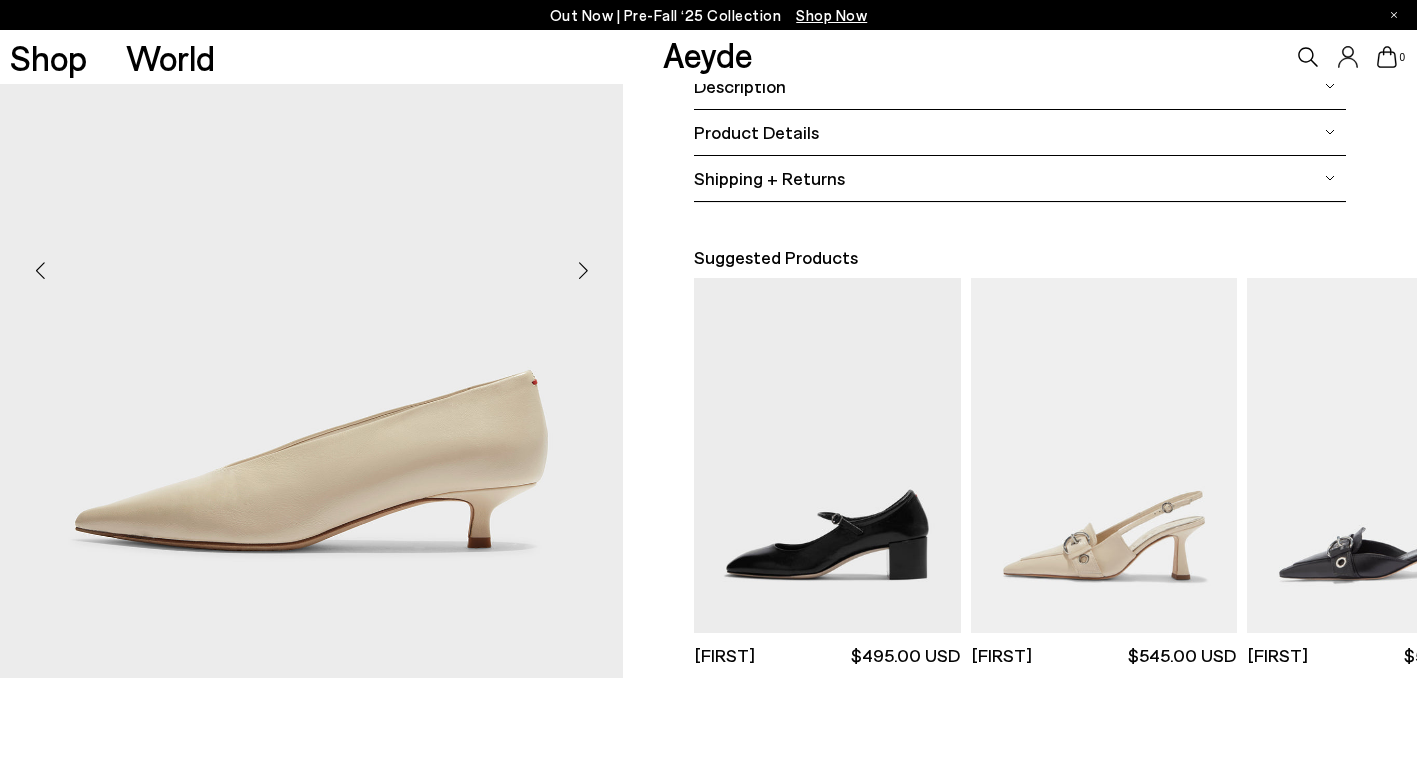 scroll, scrollTop: 423, scrollLeft: 0, axis: vertical 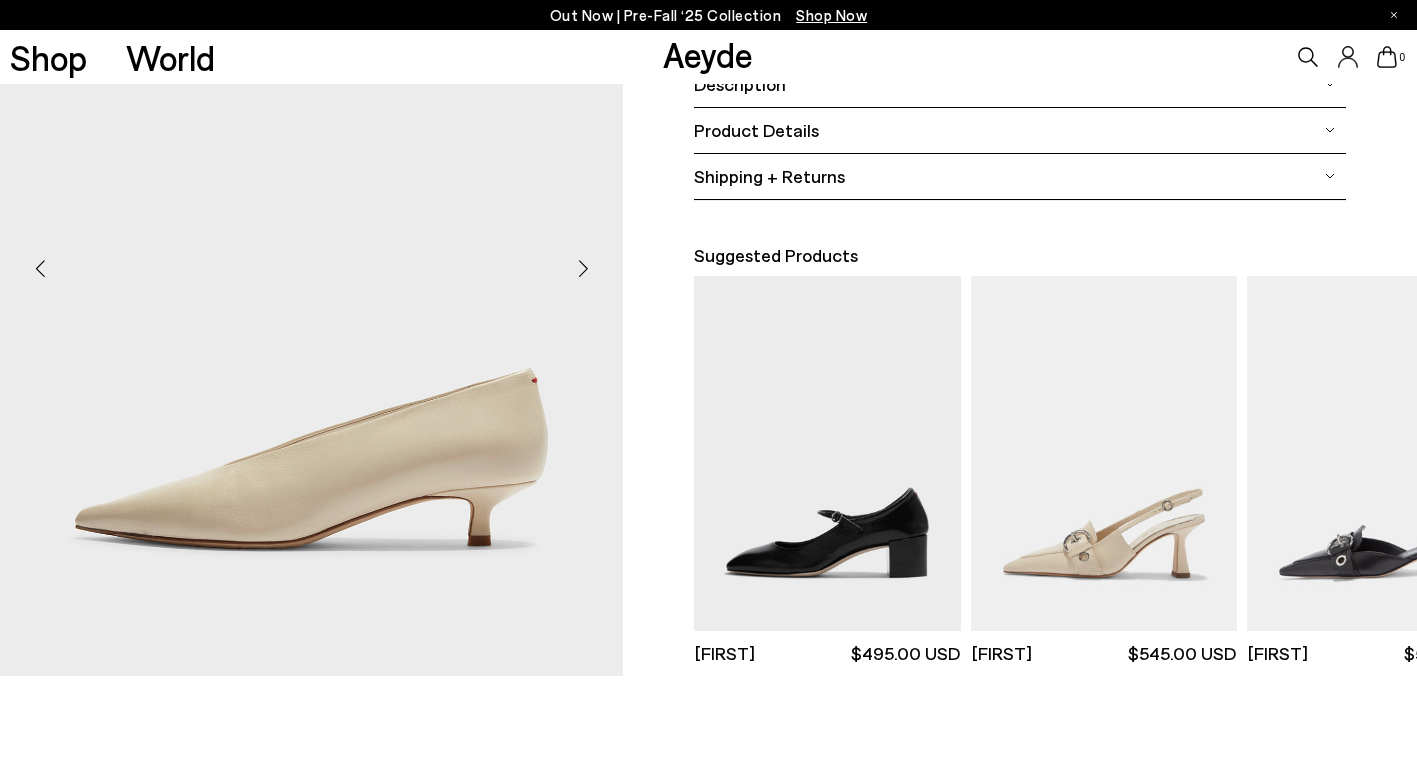 click at bounding box center [583, 269] 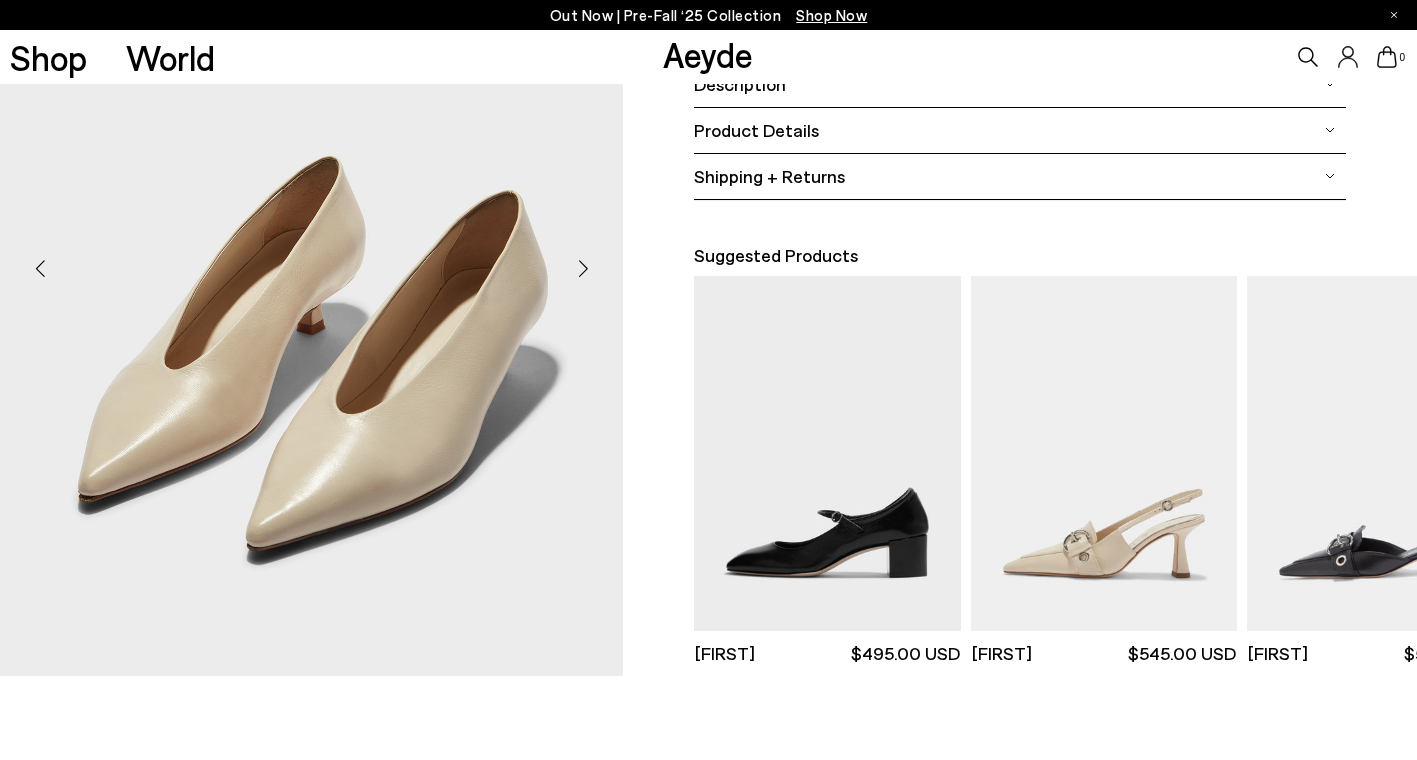 click at bounding box center [583, 269] 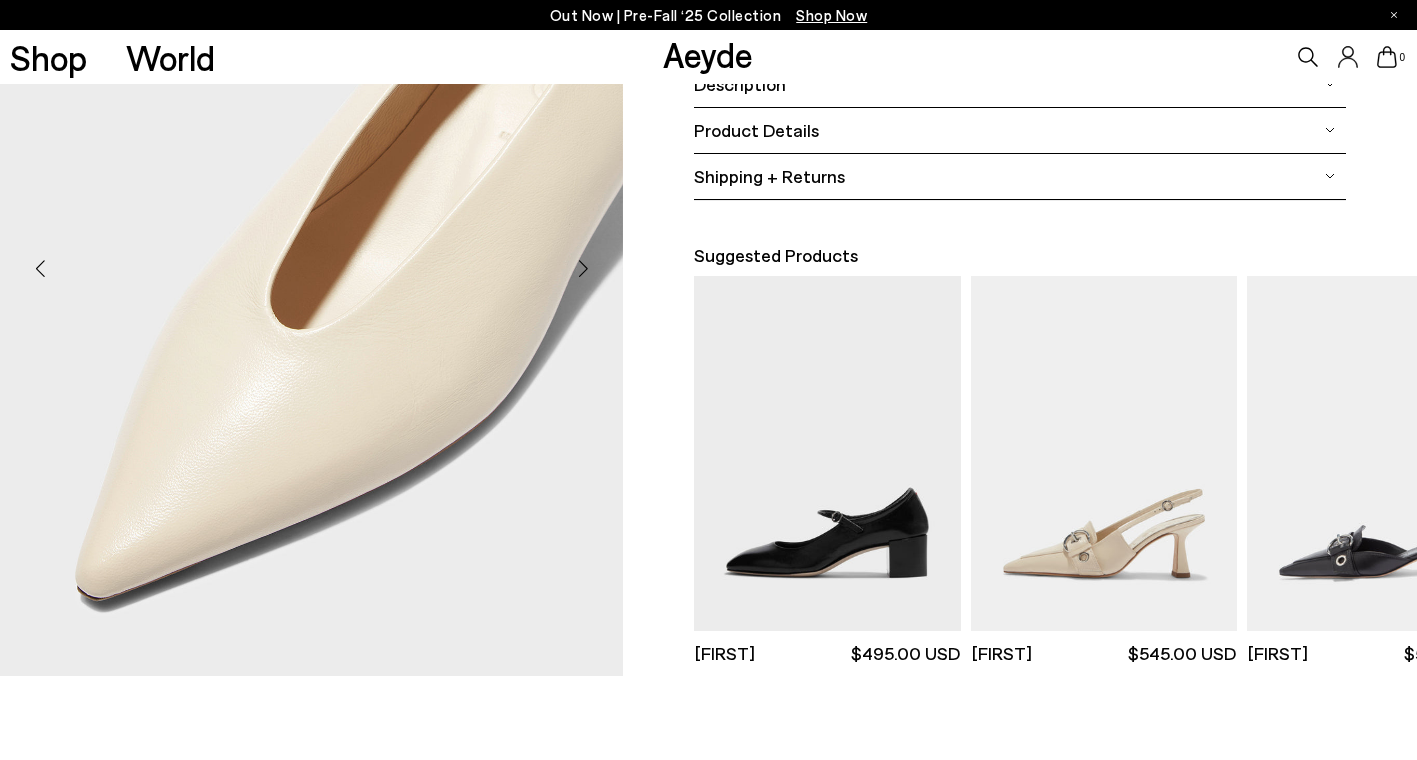 click at bounding box center [583, 269] 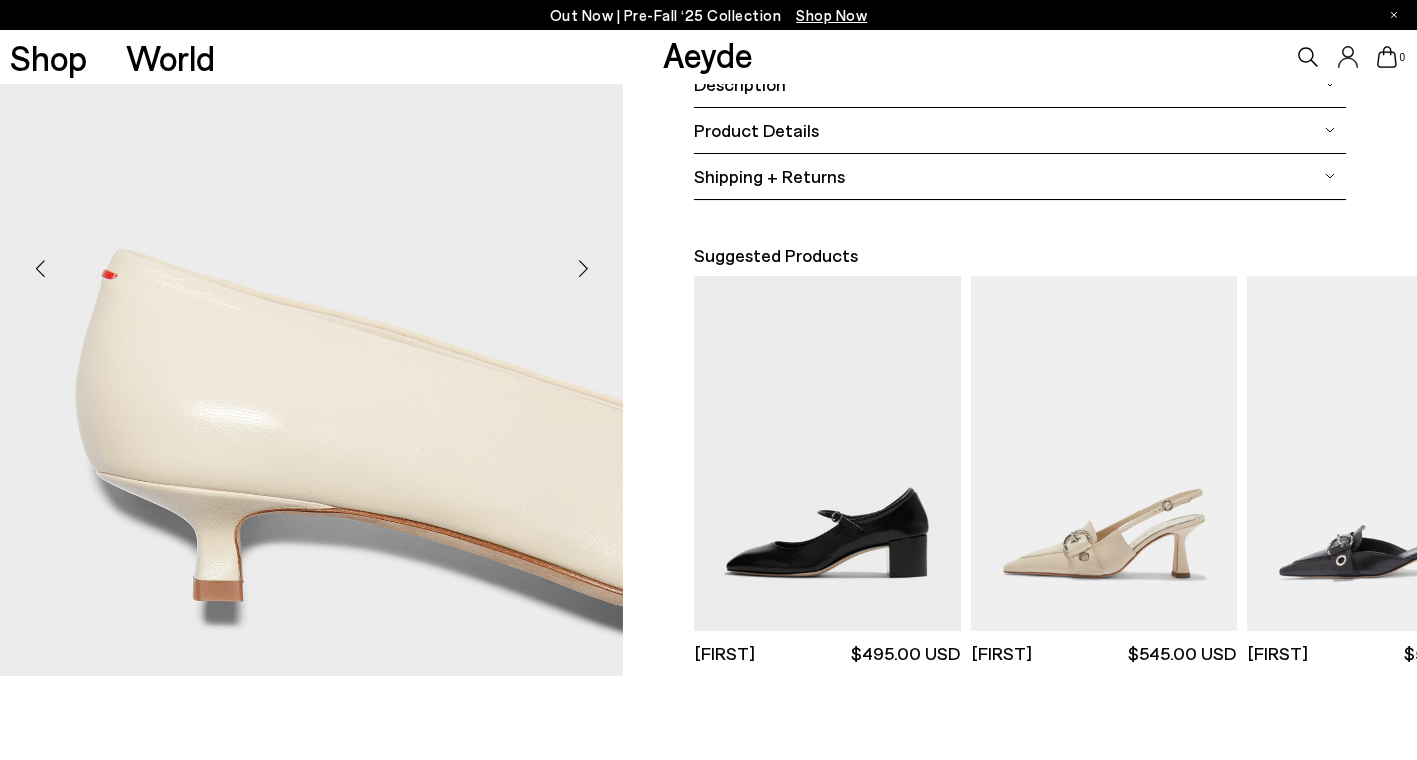click at bounding box center (583, 269) 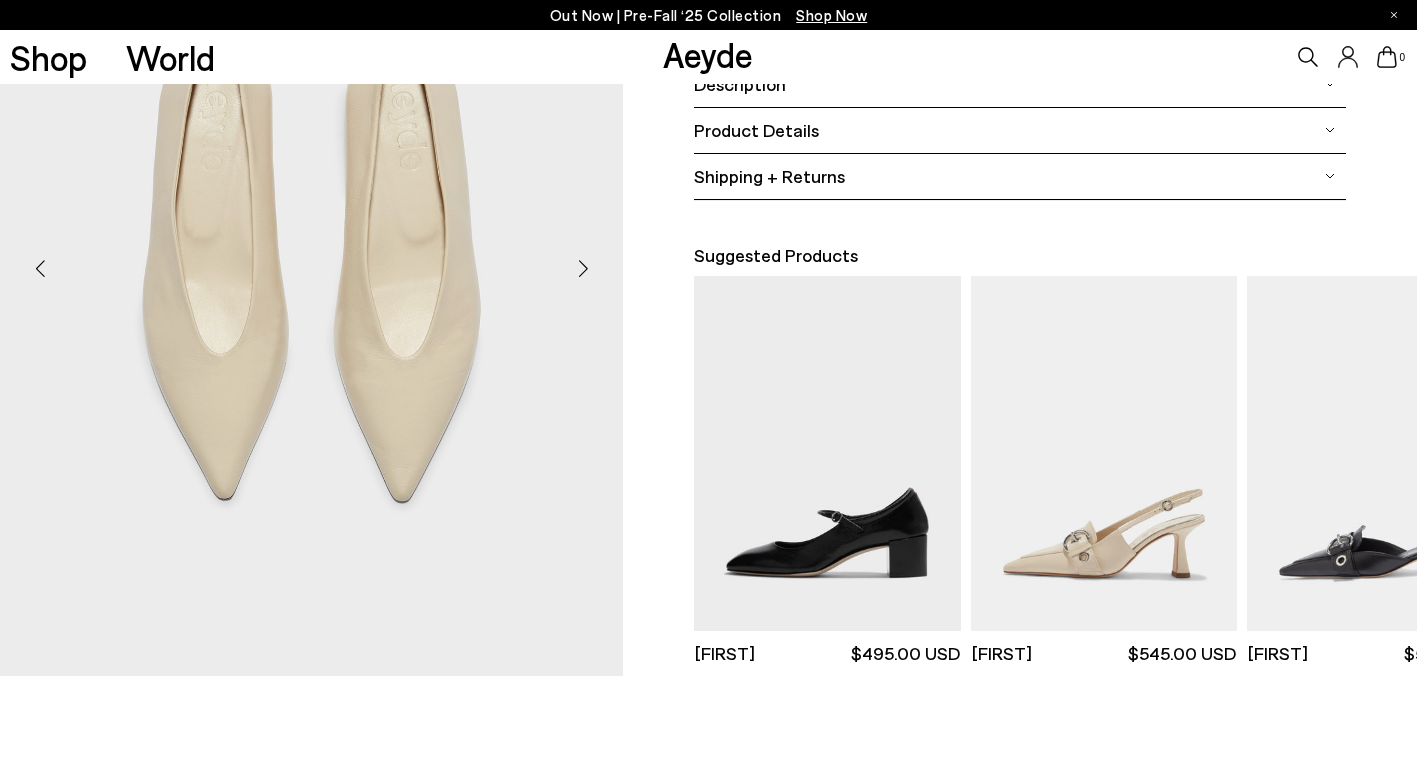 click at bounding box center (583, 269) 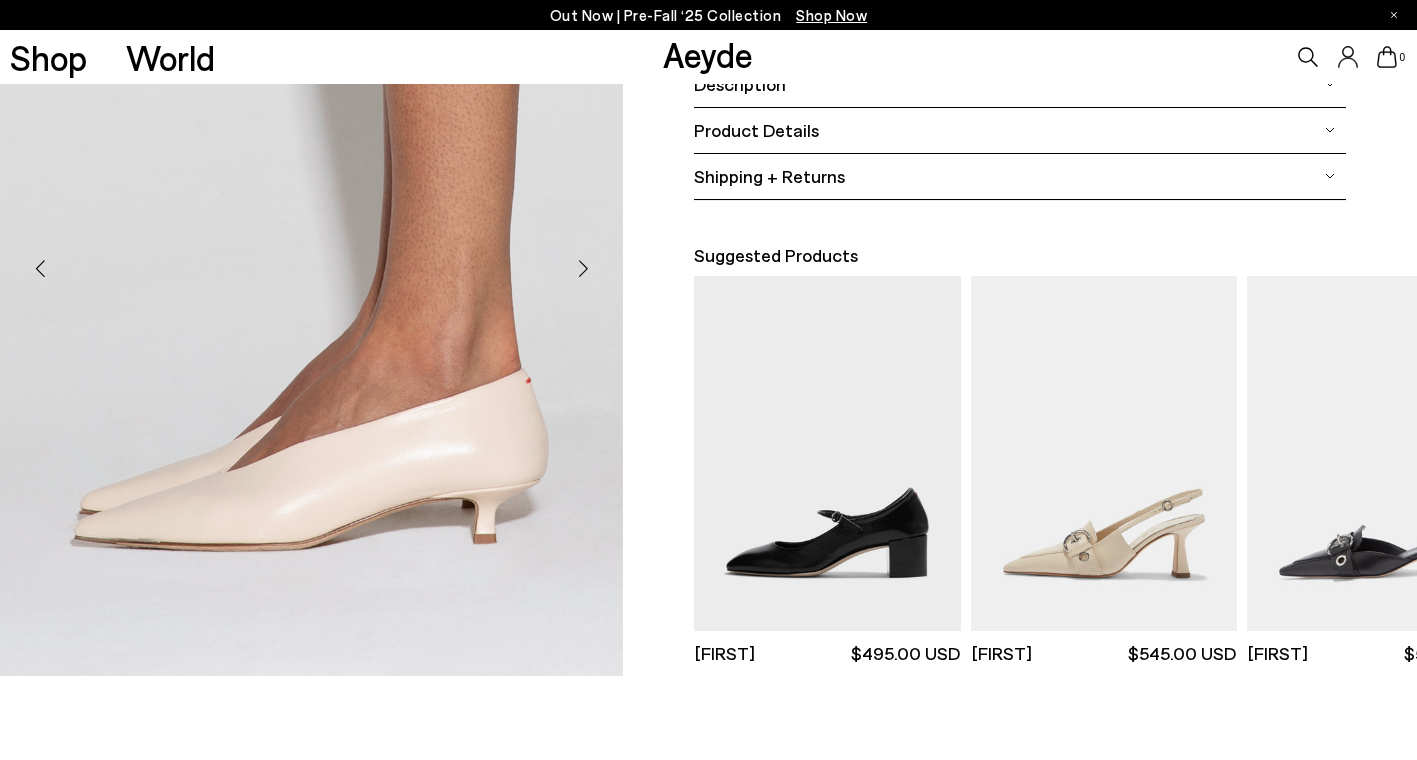 click at bounding box center [583, 269] 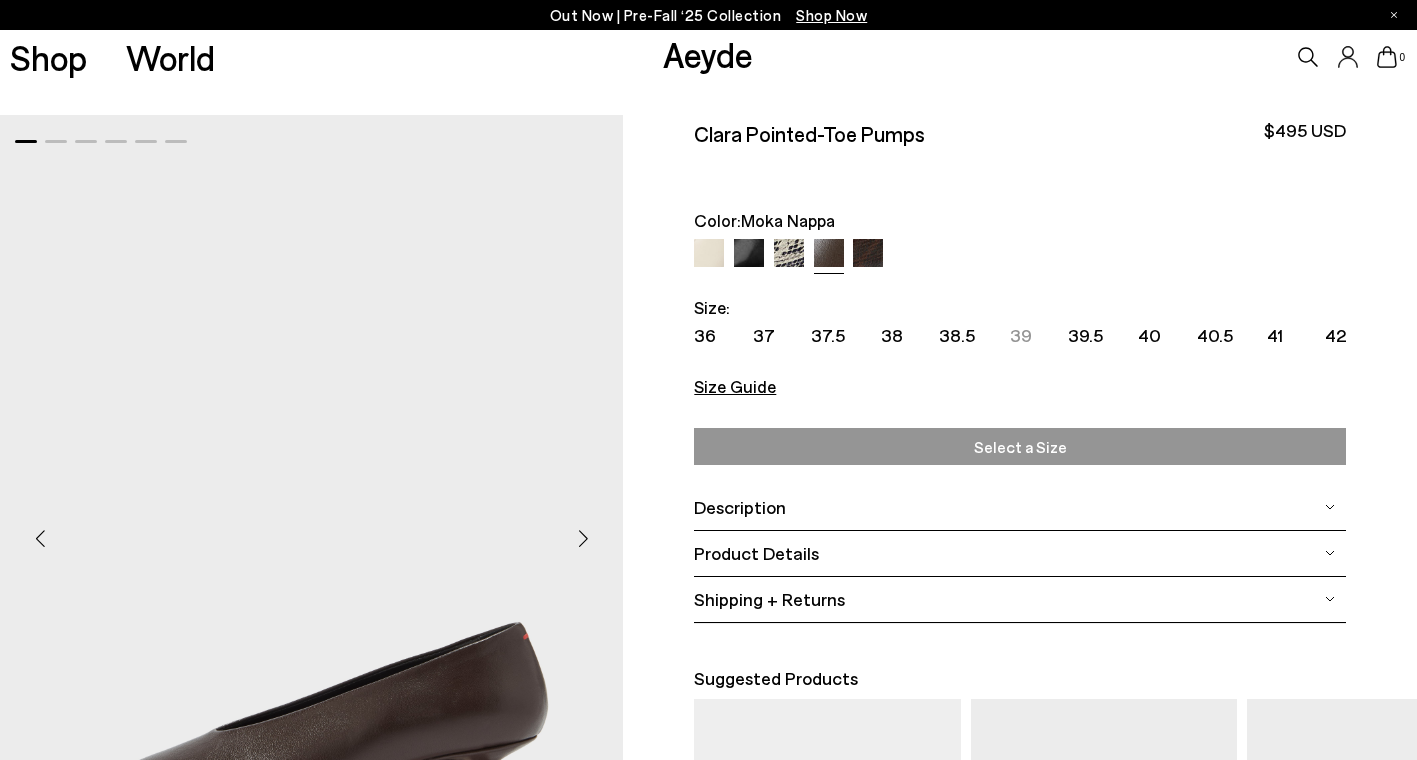 scroll, scrollTop: 943, scrollLeft: 0, axis: vertical 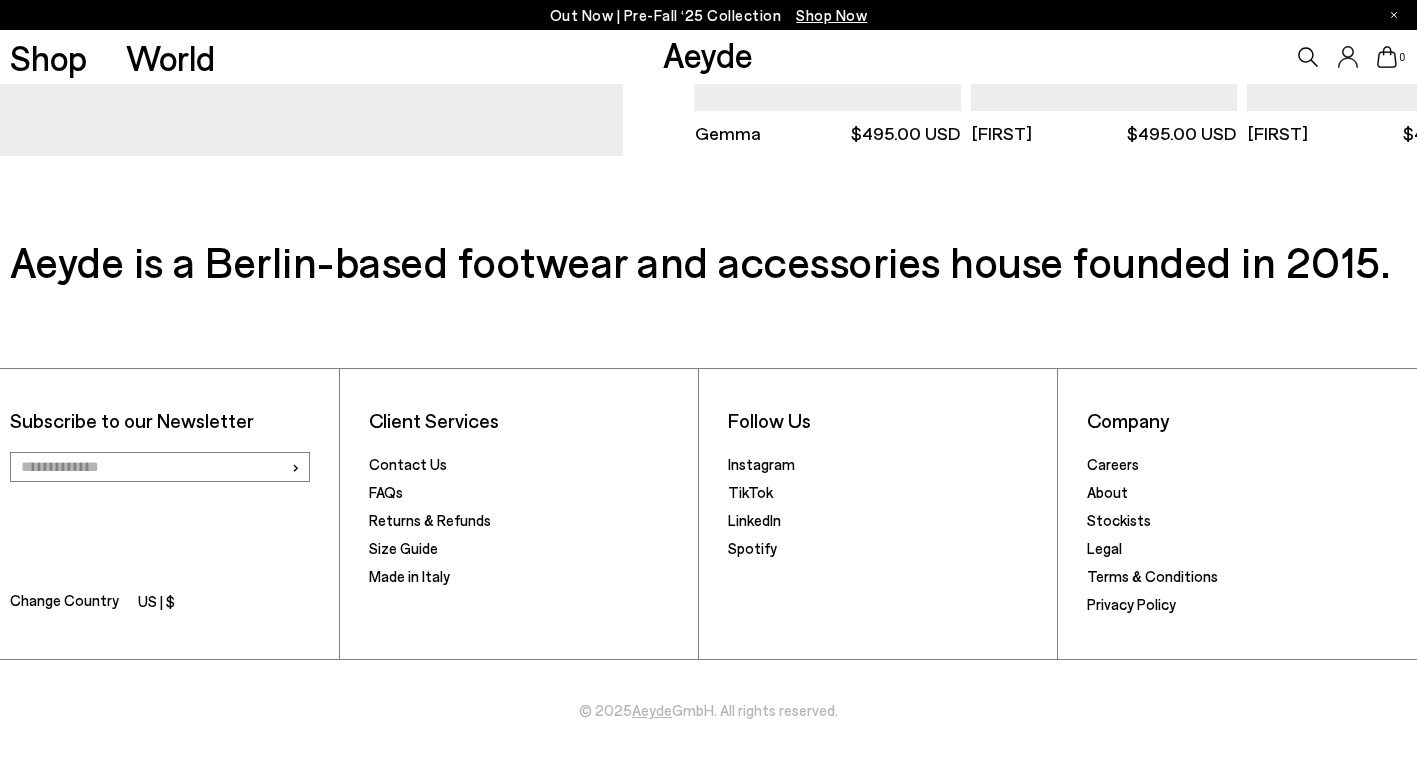 click on "Change Country" at bounding box center [64, 602] 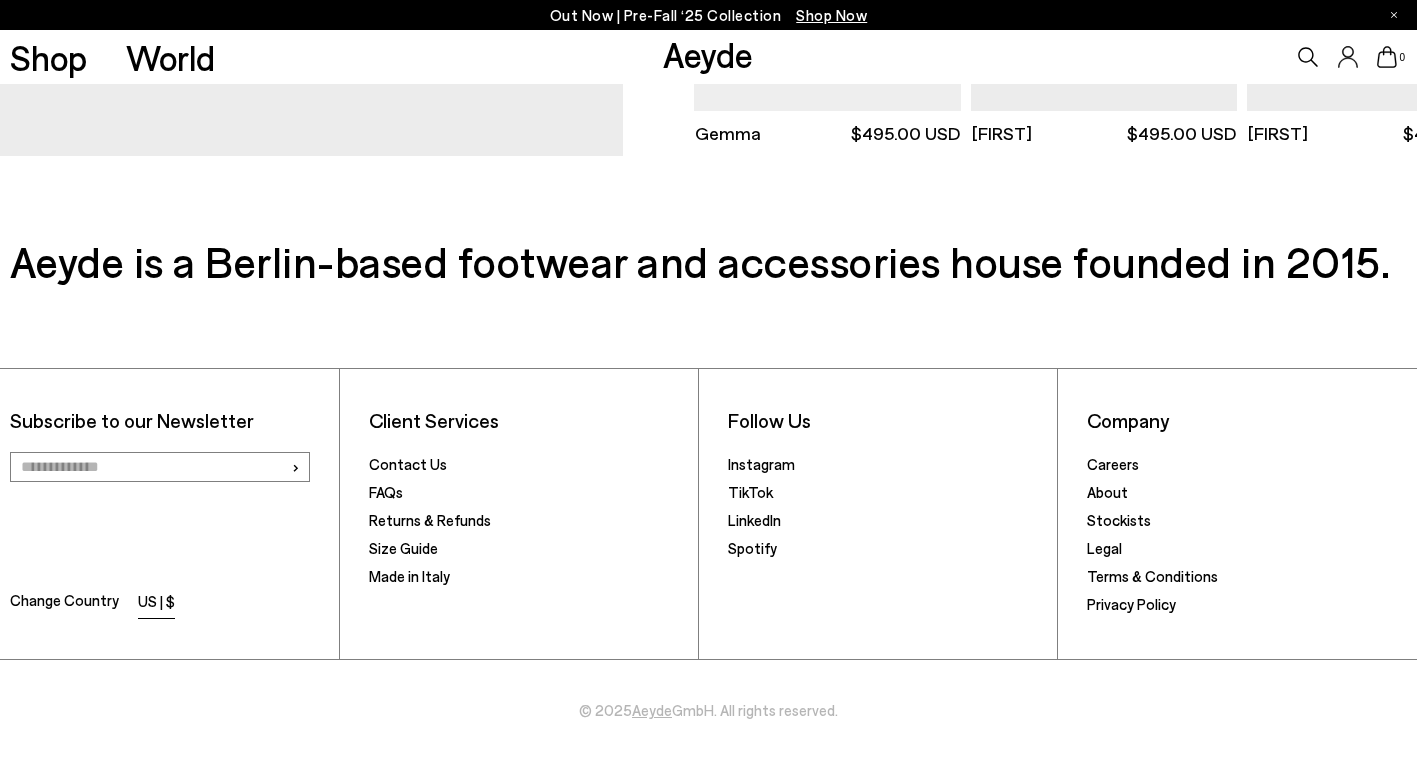 click on "US  |  $" at bounding box center (156, 603) 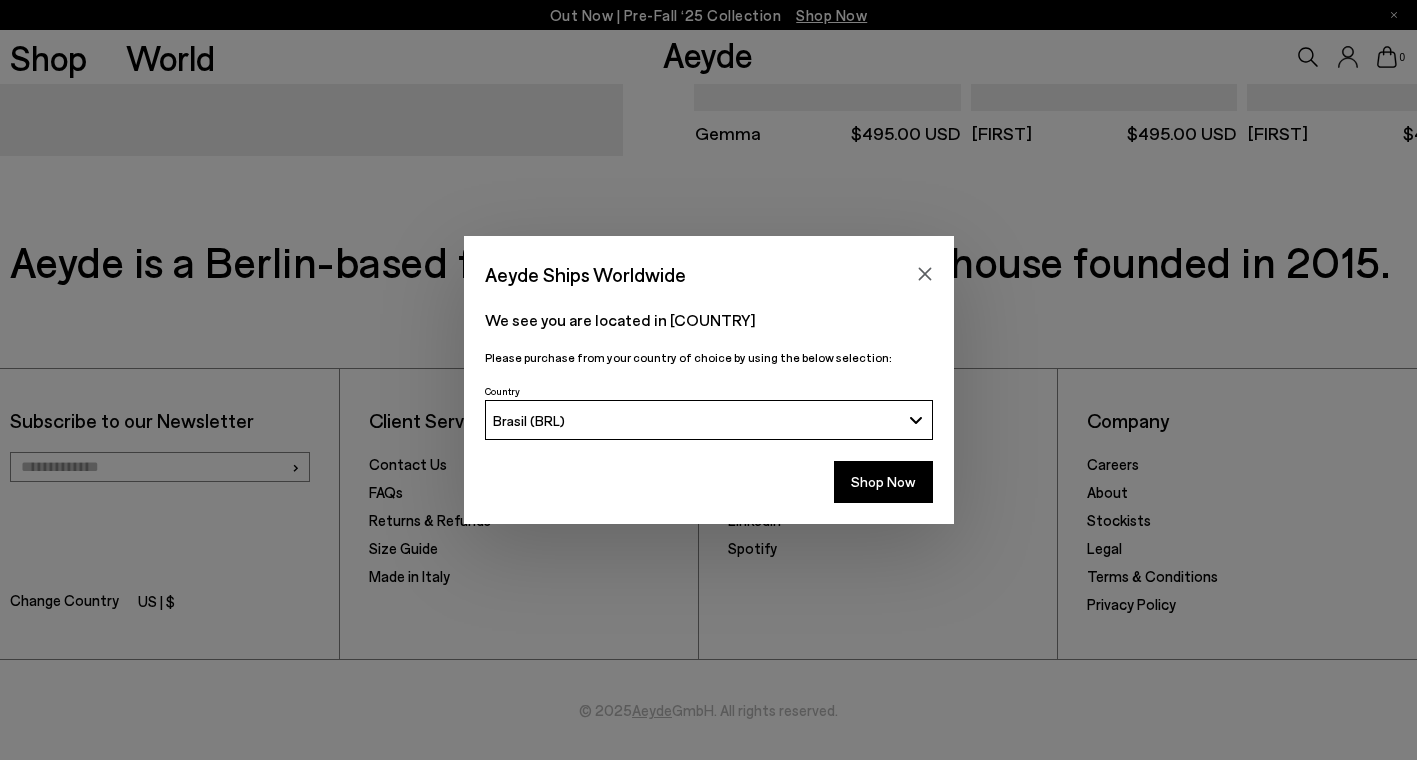 click on "Brasil (BRL)" at bounding box center [696, 420] 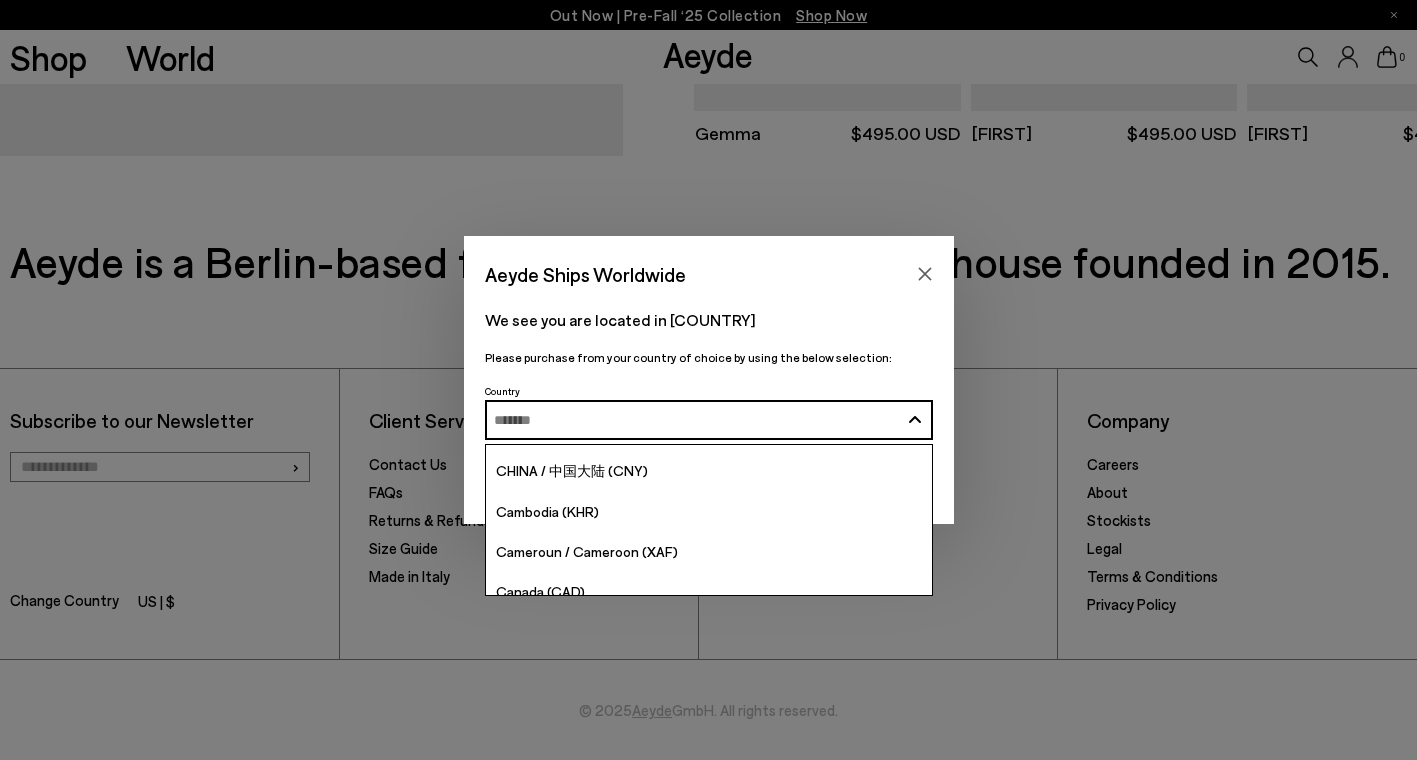scroll, scrollTop: 1238, scrollLeft: 0, axis: vertical 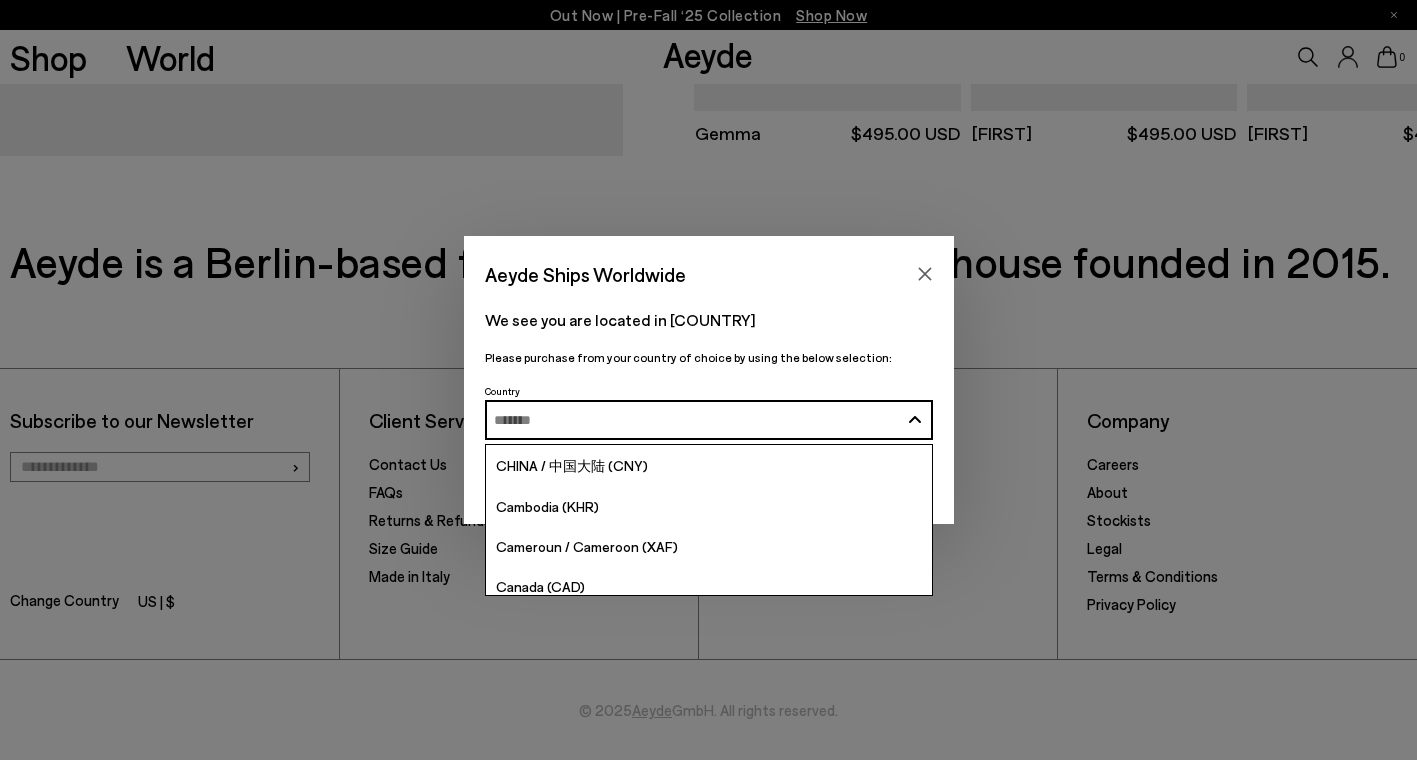 type on "*" 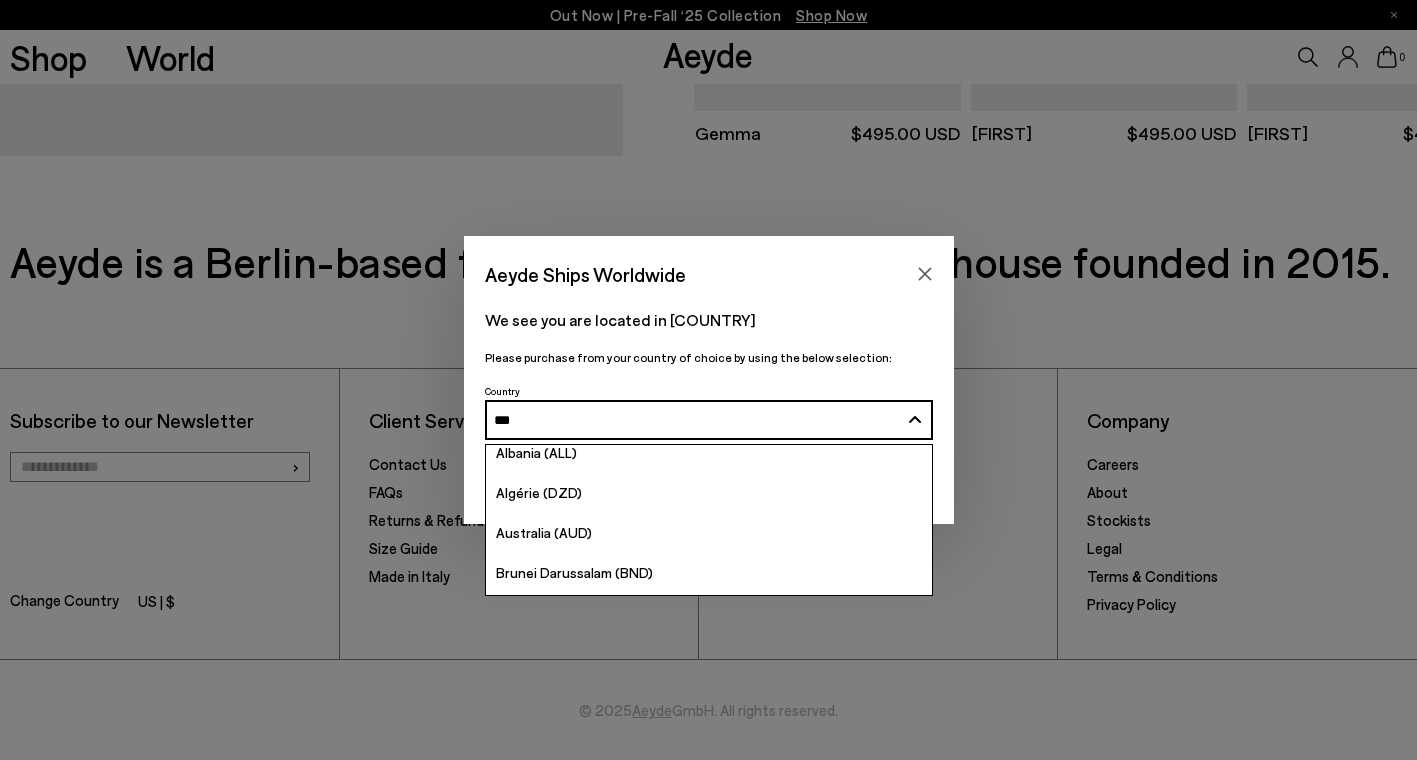 scroll, scrollTop: 0, scrollLeft: 0, axis: both 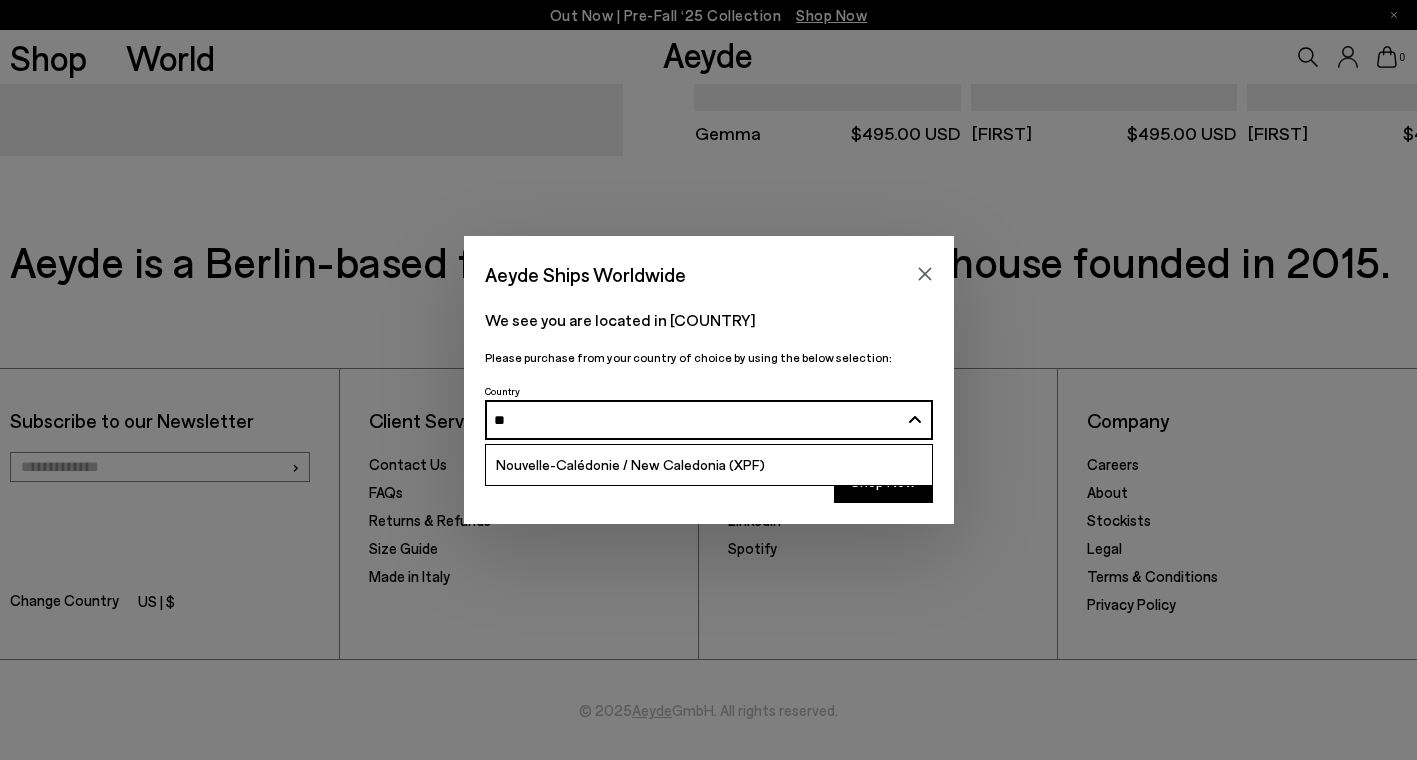type on "*" 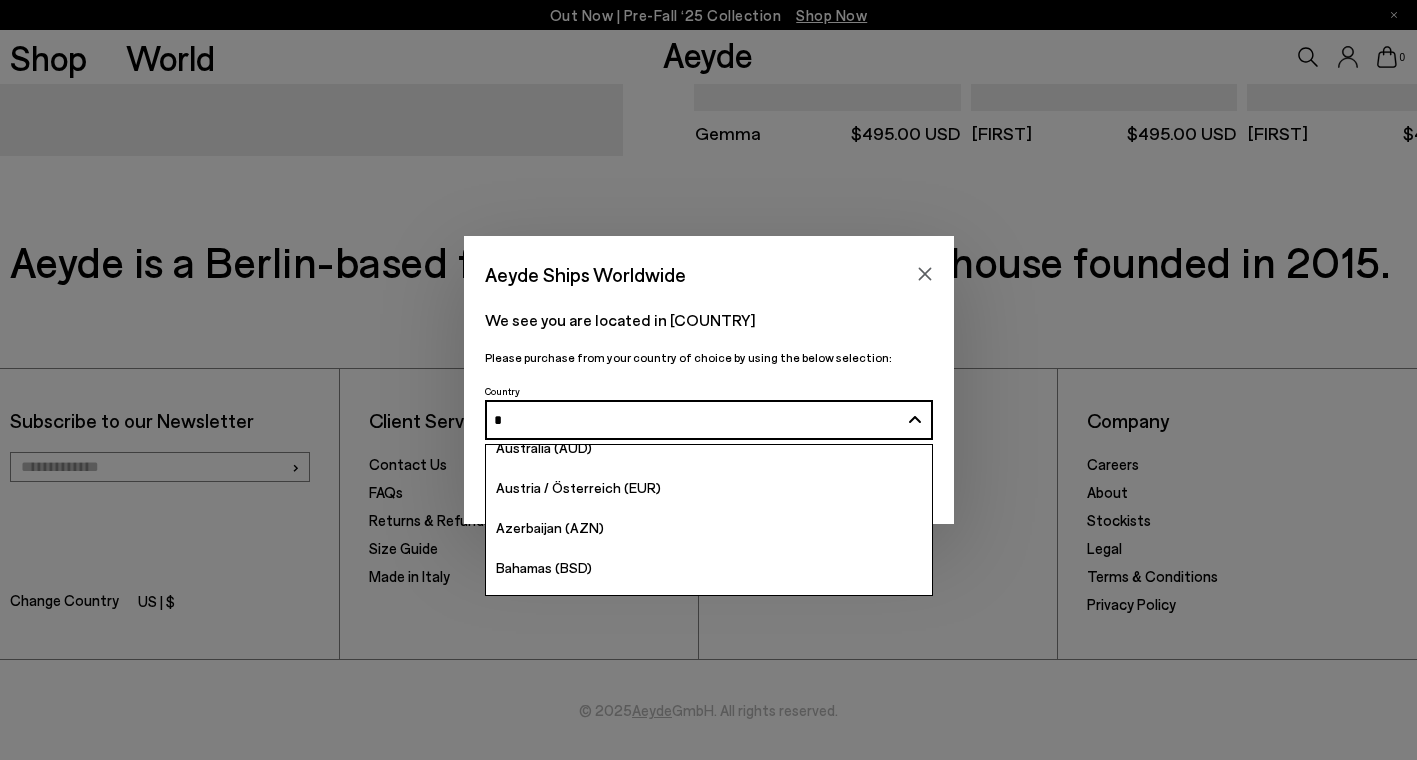 scroll, scrollTop: 217, scrollLeft: 0, axis: vertical 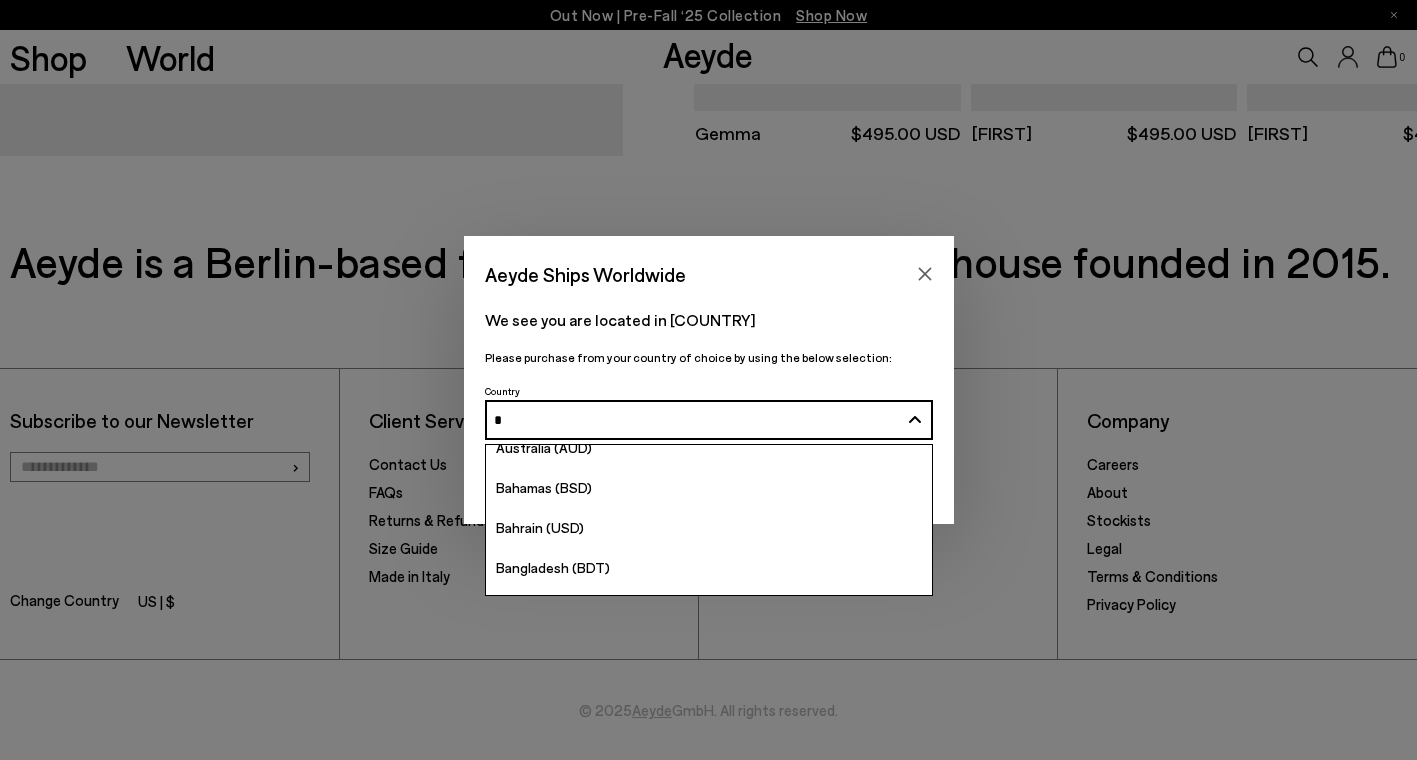 type on "**" 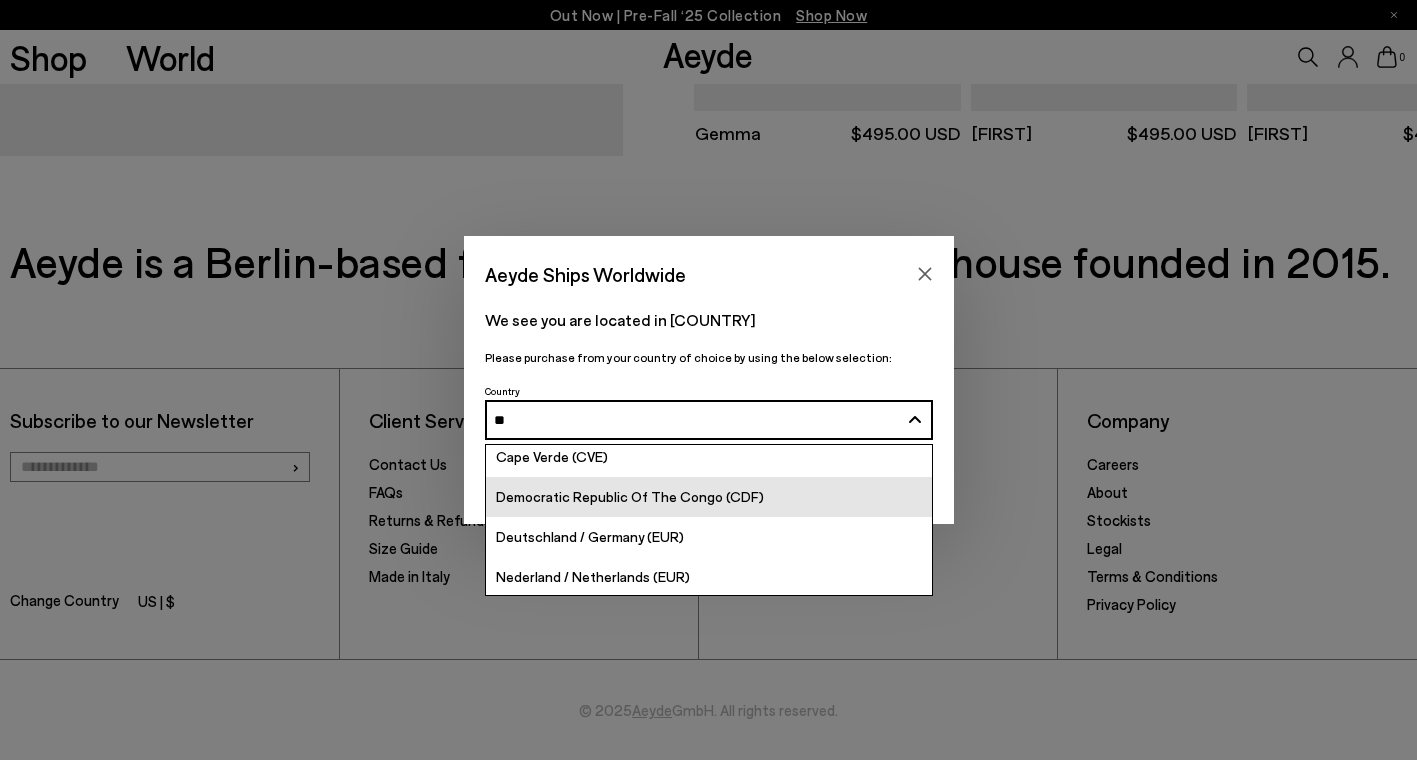 scroll, scrollTop: 49, scrollLeft: 0, axis: vertical 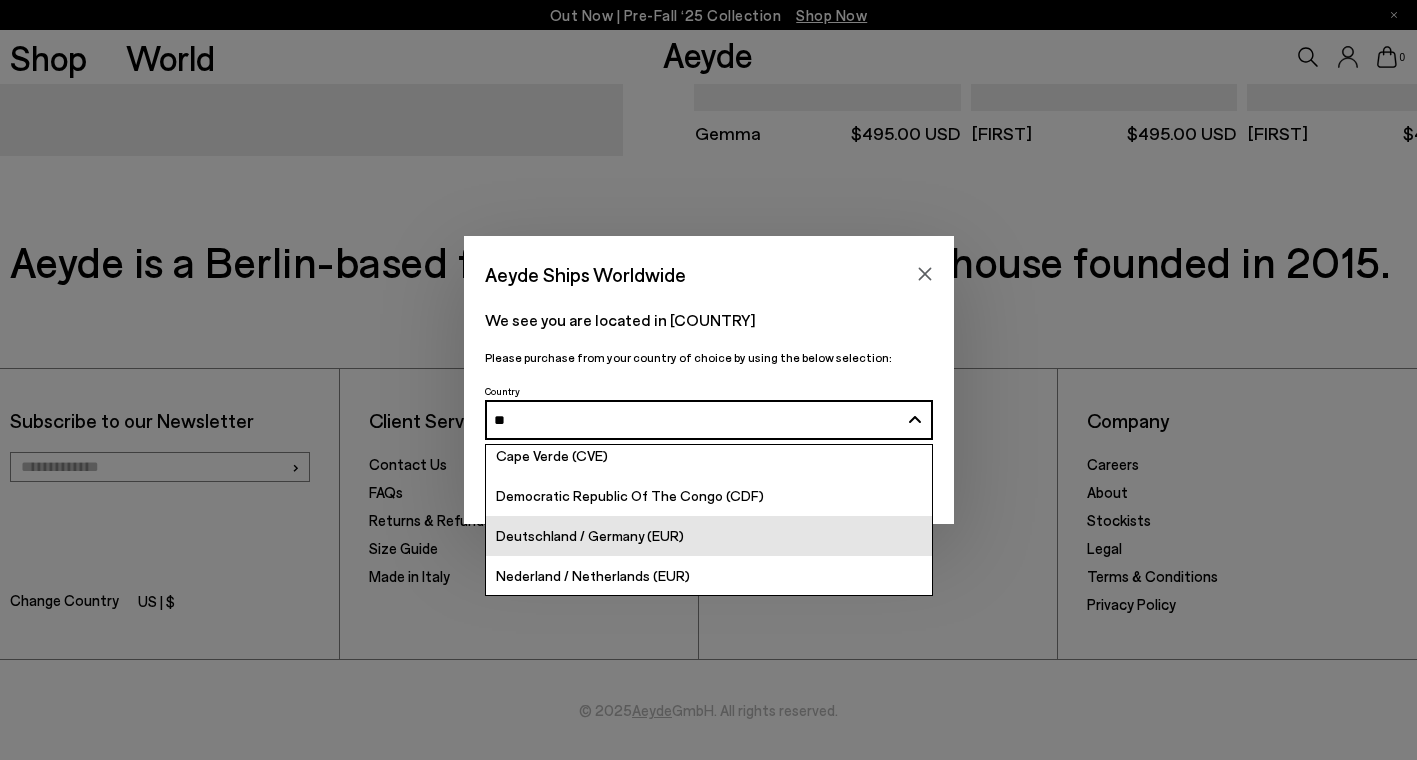 click on "Deutschland / Germany (EUR)" at bounding box center [709, 536] 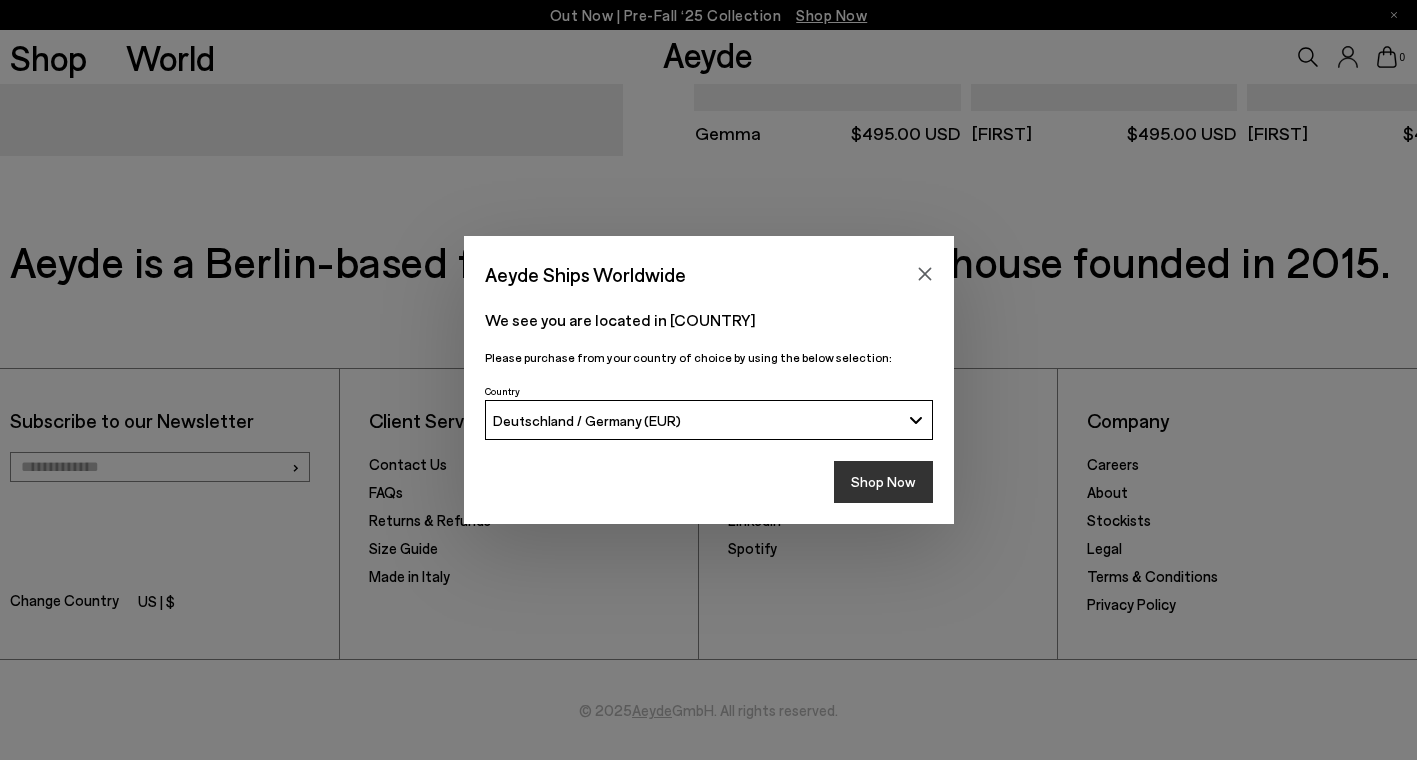 click on "Shop Now" at bounding box center (883, 482) 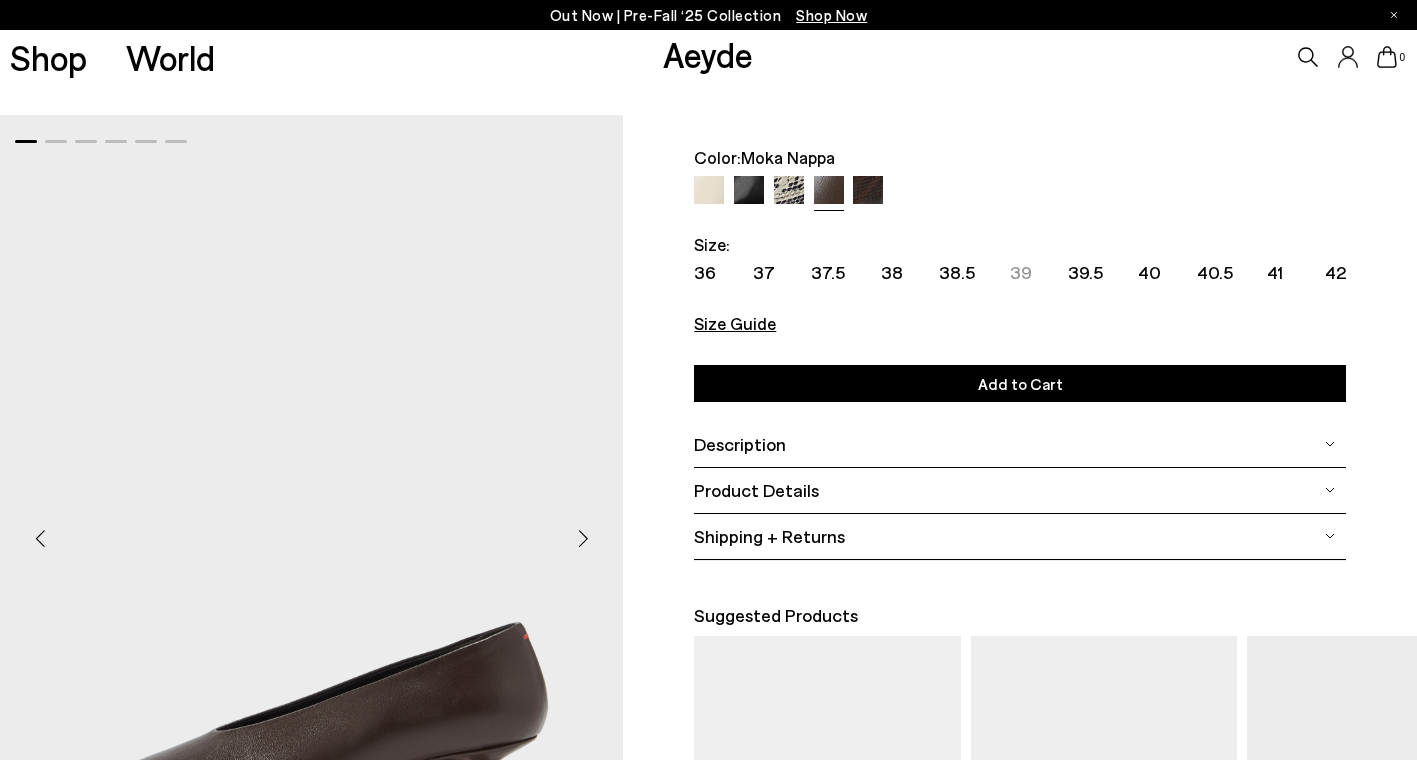 scroll, scrollTop: 60, scrollLeft: 0, axis: vertical 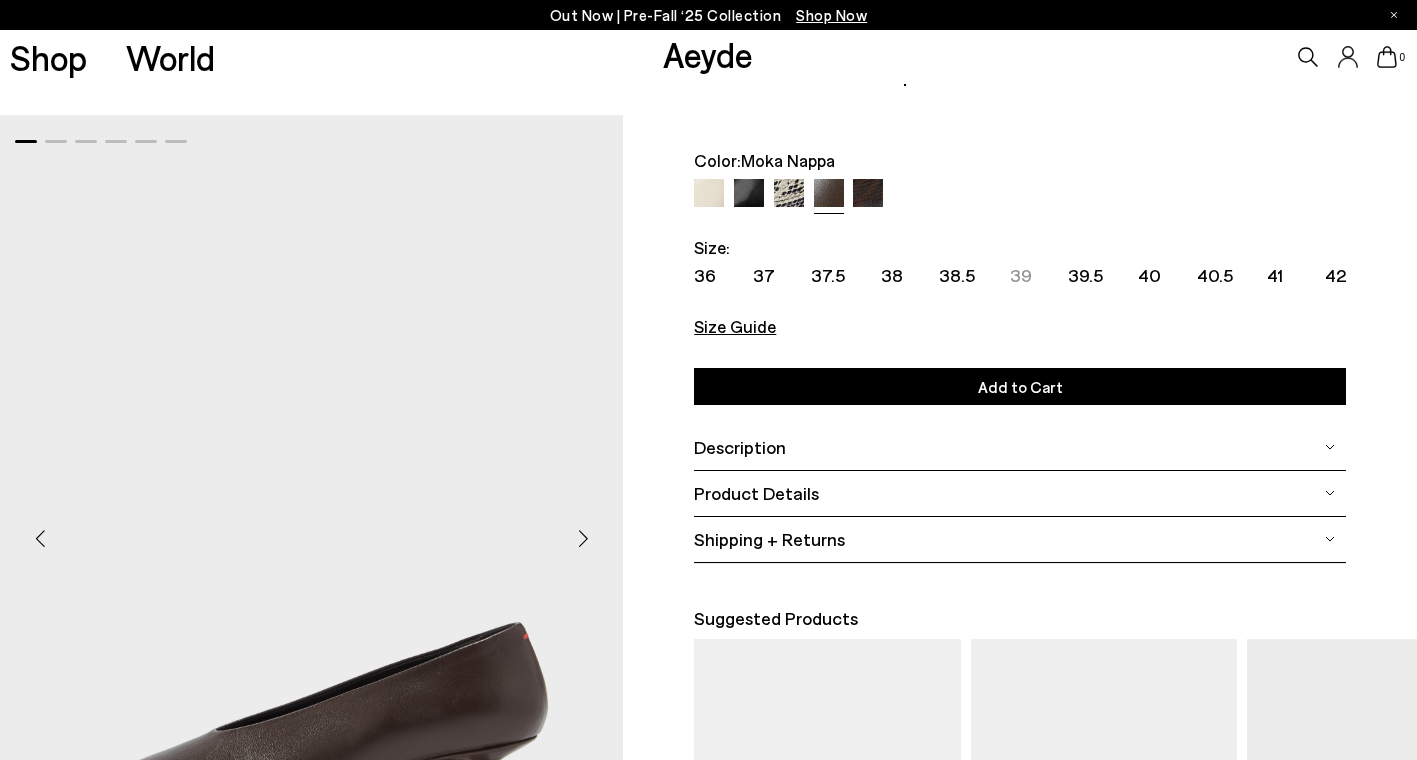 click at bounding box center [709, 194] 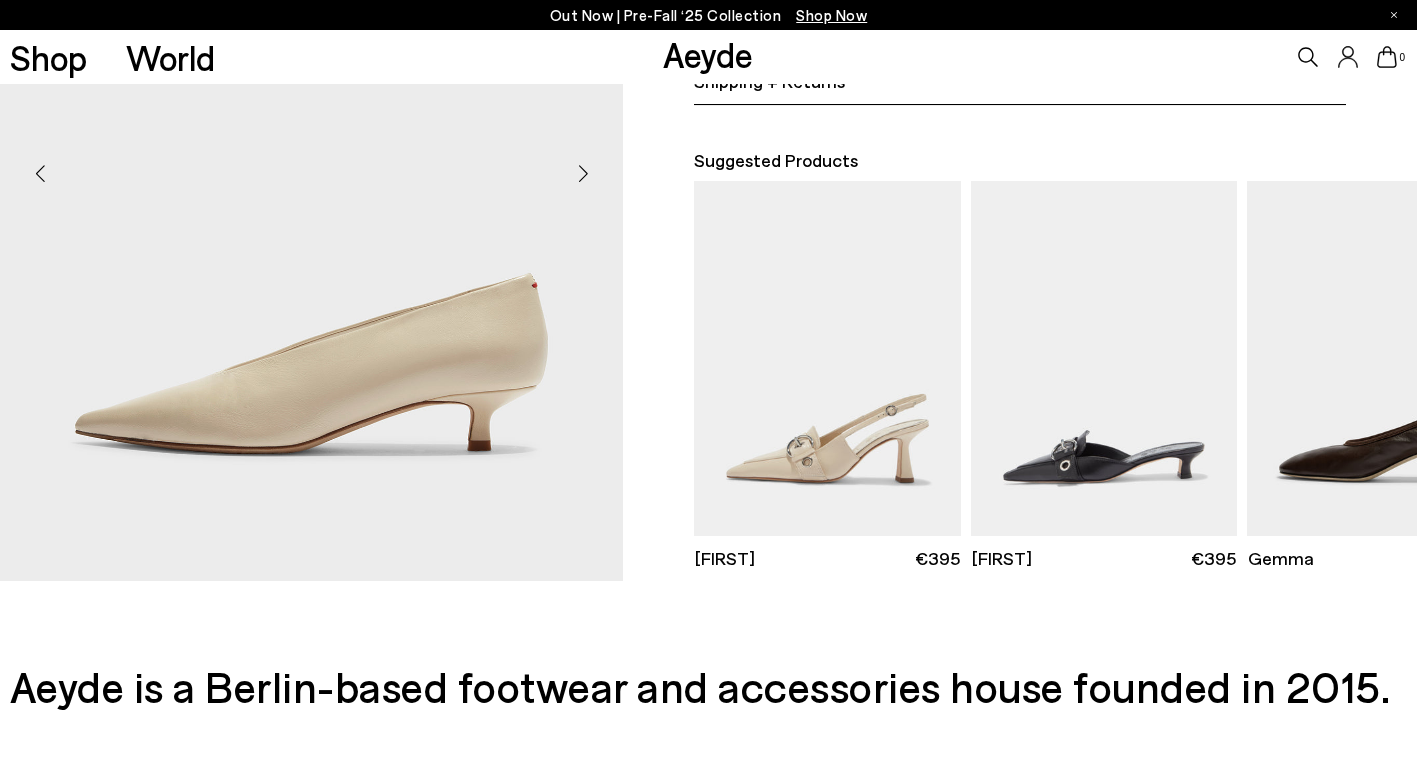 scroll, scrollTop: 519, scrollLeft: 0, axis: vertical 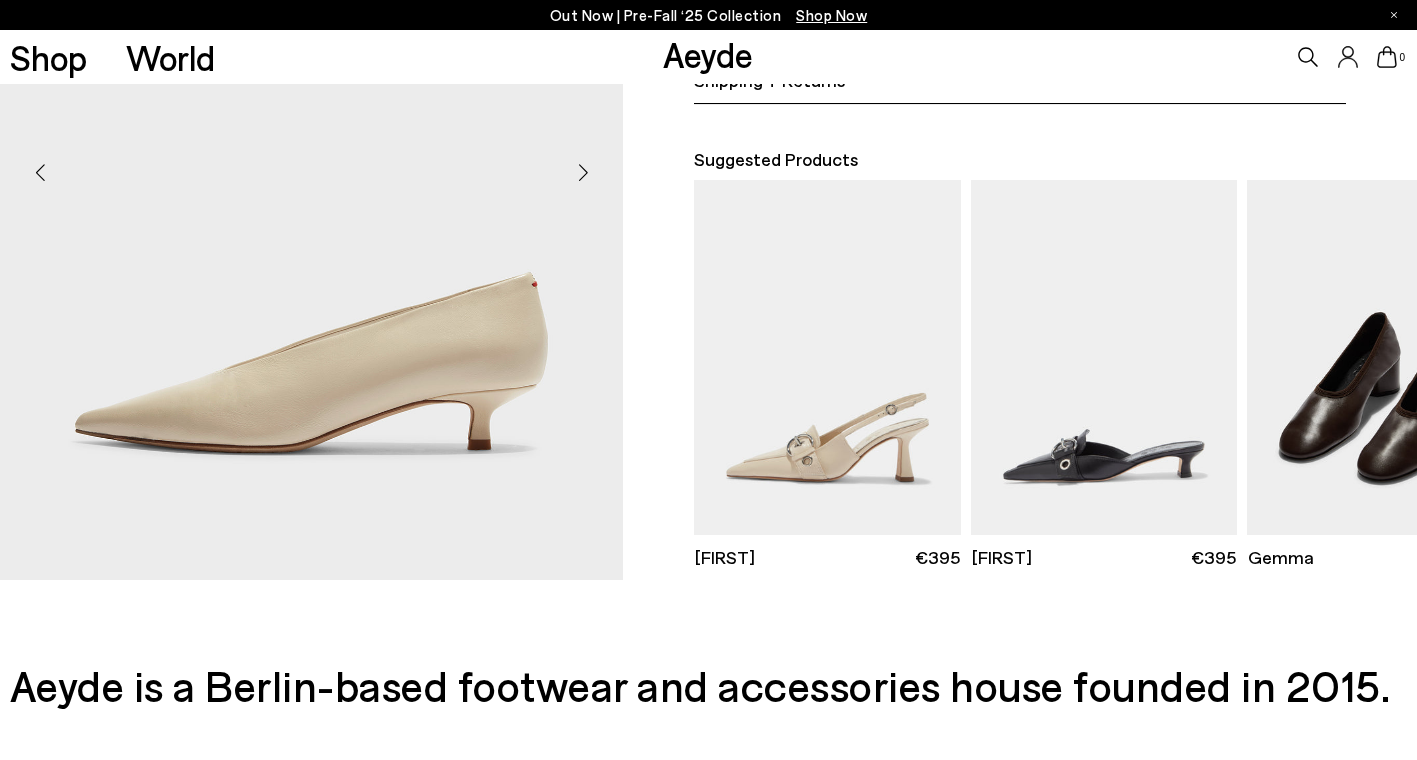 click at bounding box center (1380, 357) 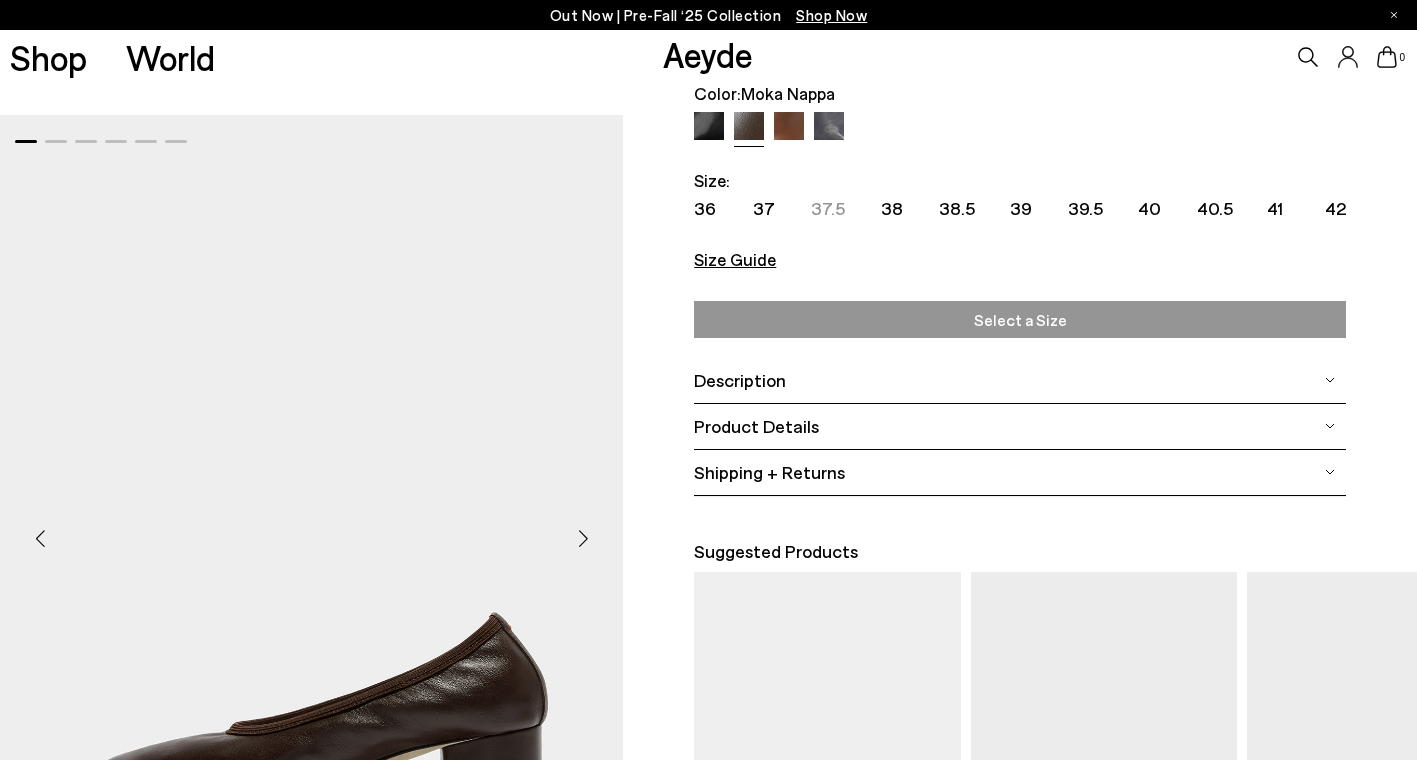 scroll, scrollTop: 351, scrollLeft: 0, axis: vertical 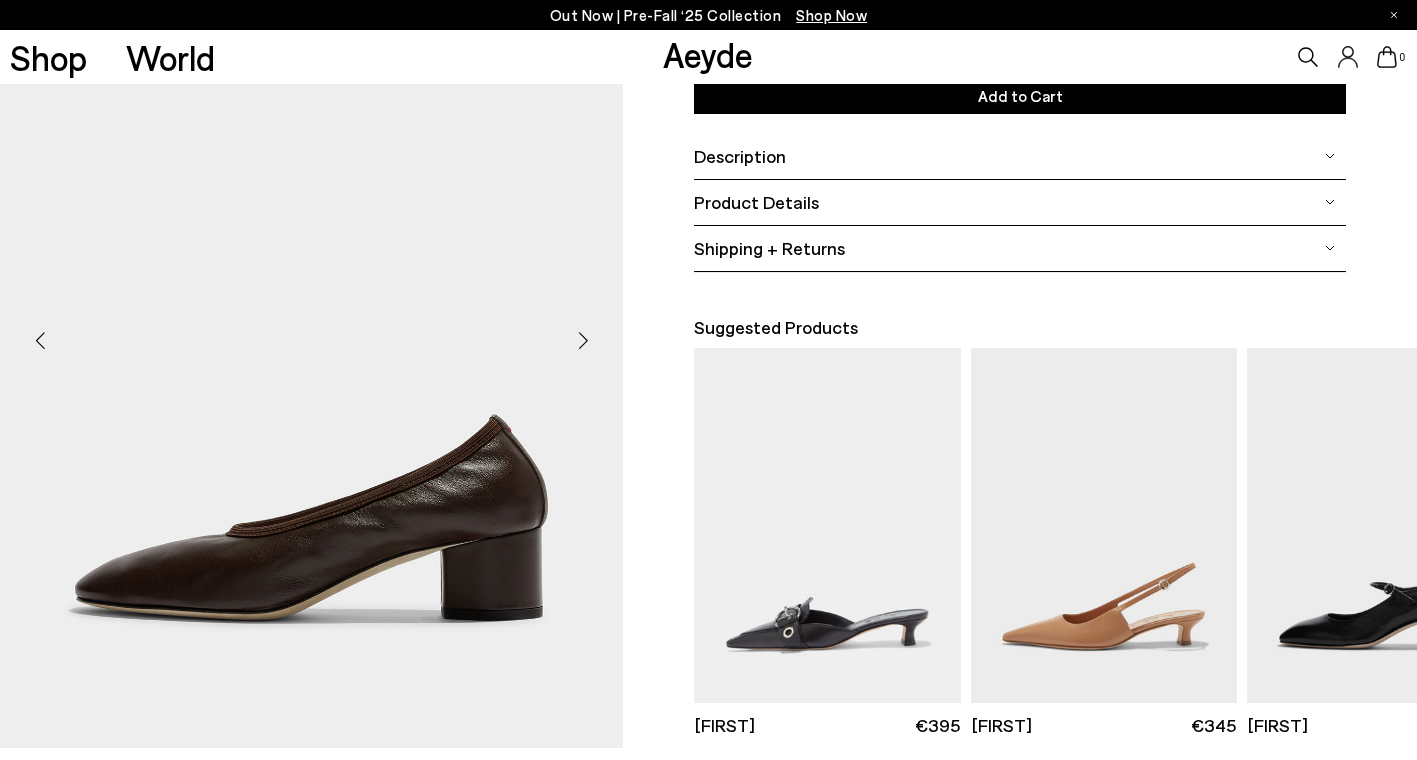 click at bounding box center (583, 341) 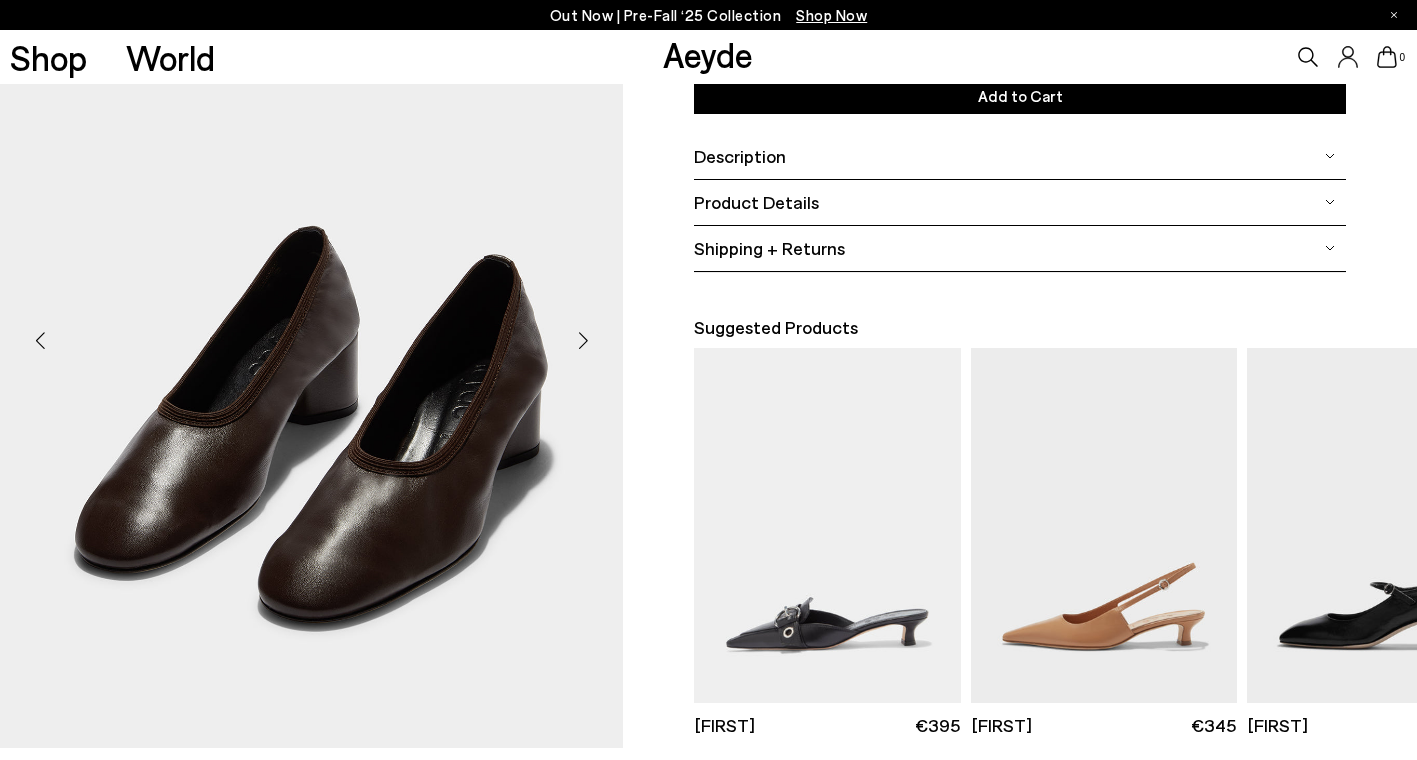 click at bounding box center (583, 341) 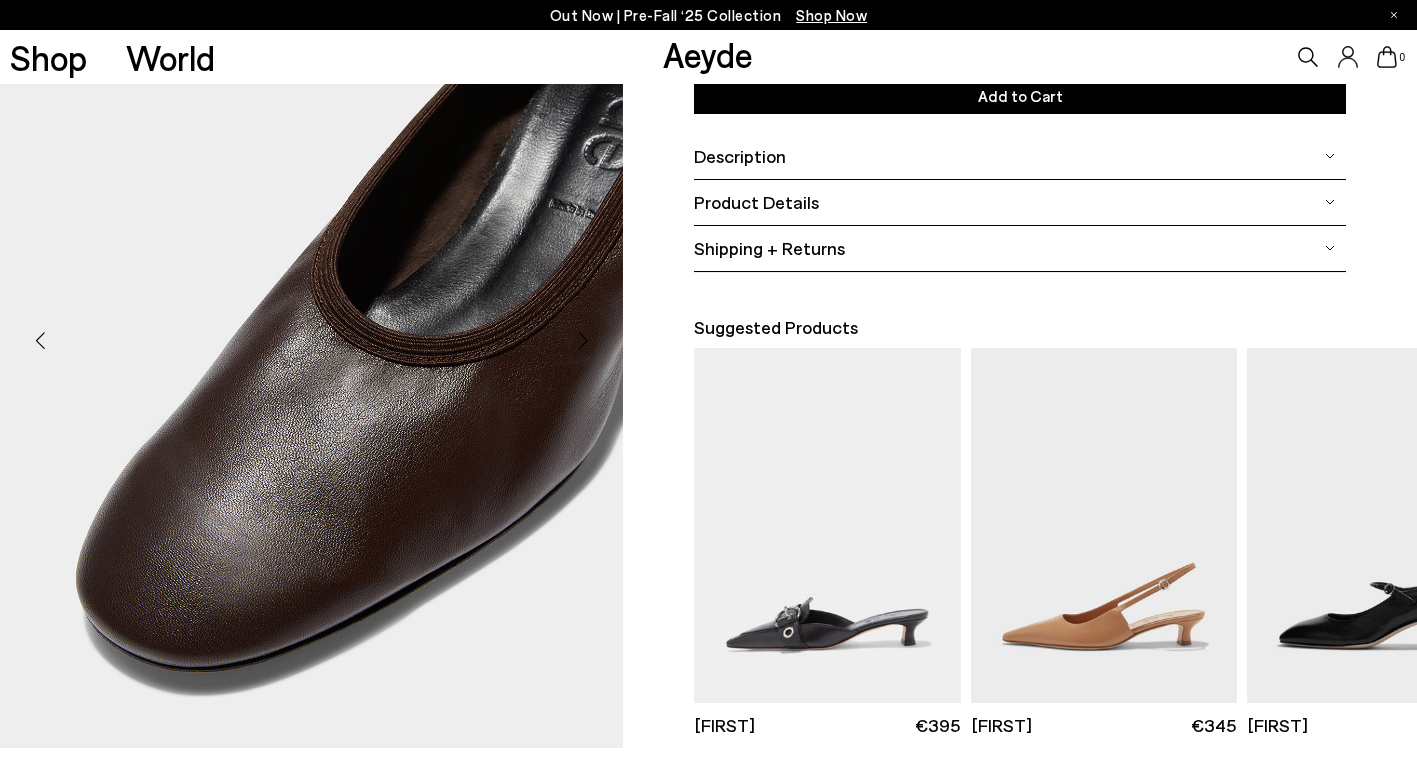 click at bounding box center (583, 341) 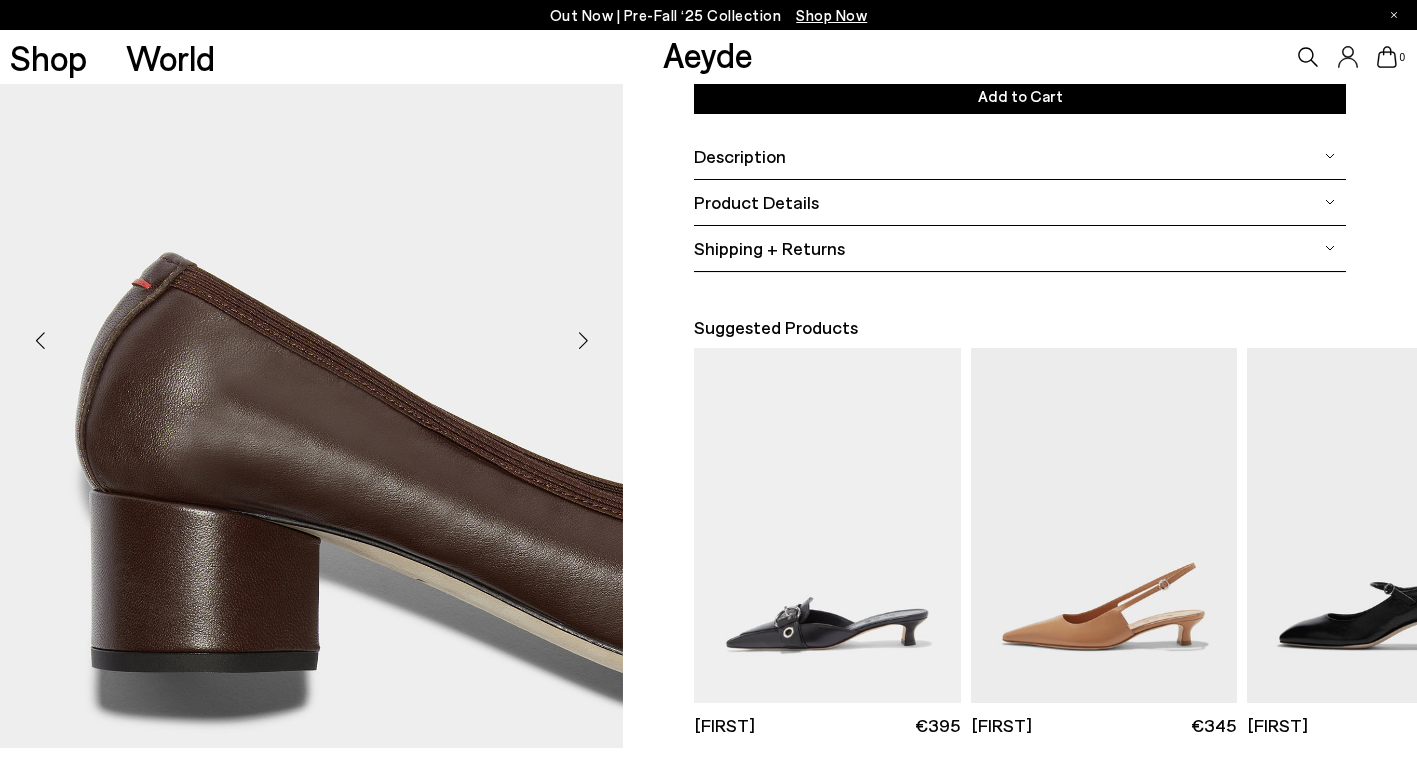 click at bounding box center [583, 341] 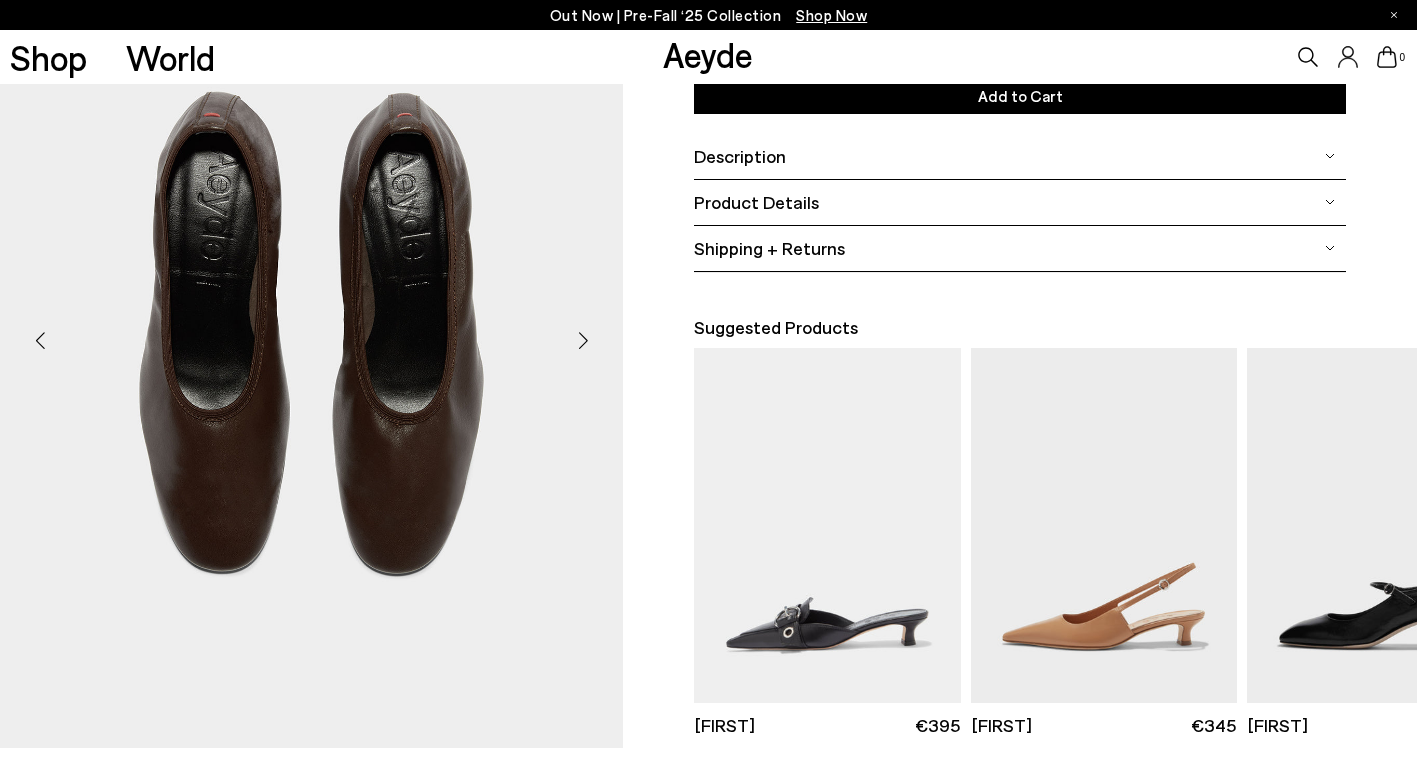 click at bounding box center [583, 341] 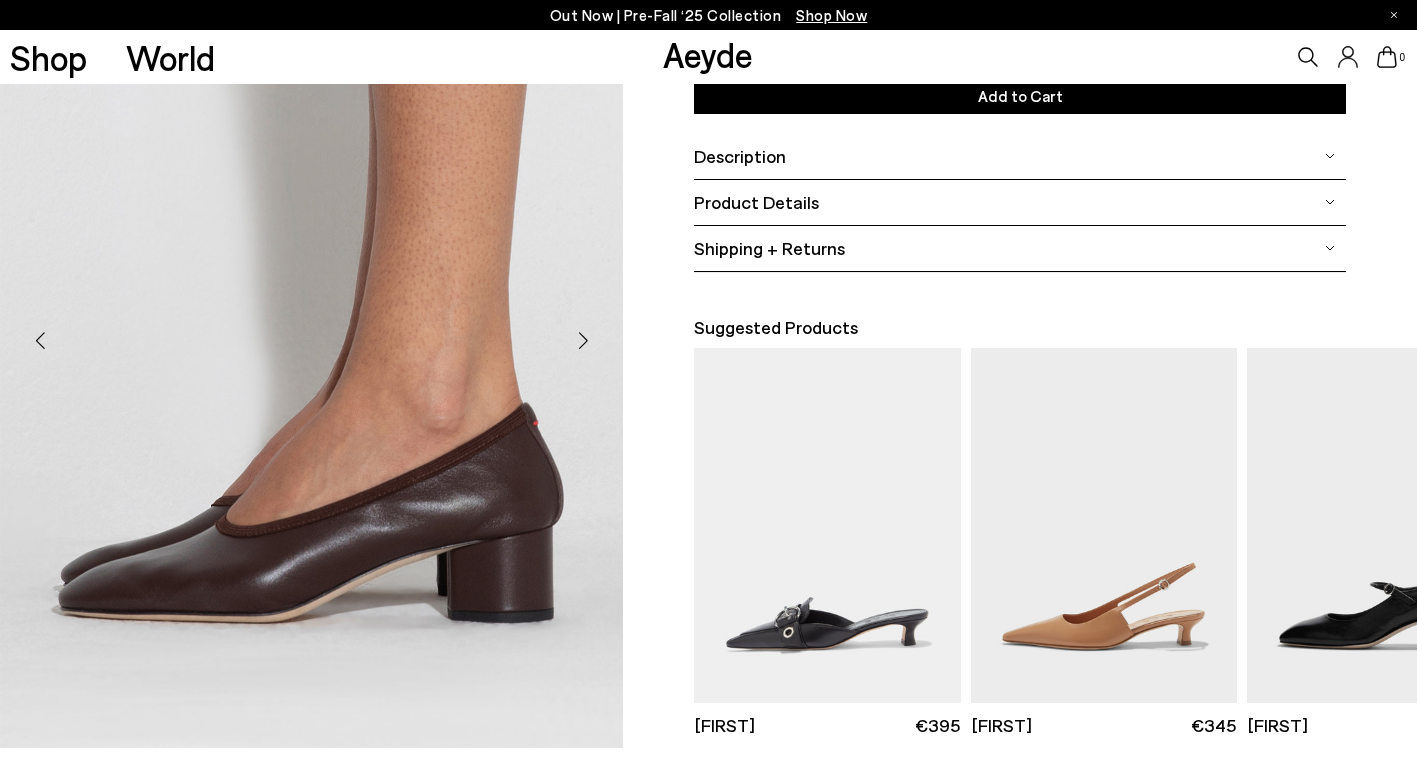click at bounding box center (583, 341) 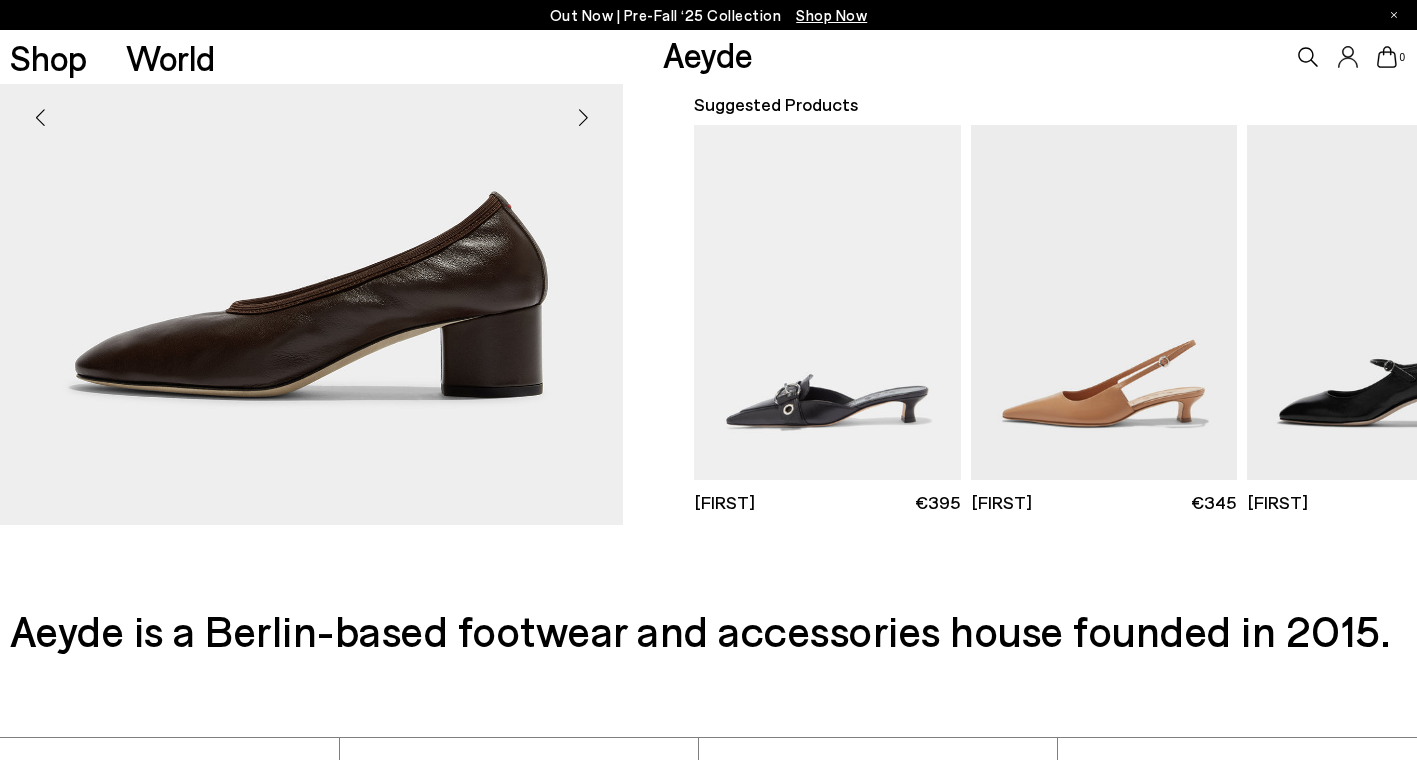 scroll, scrollTop: 0, scrollLeft: 0, axis: both 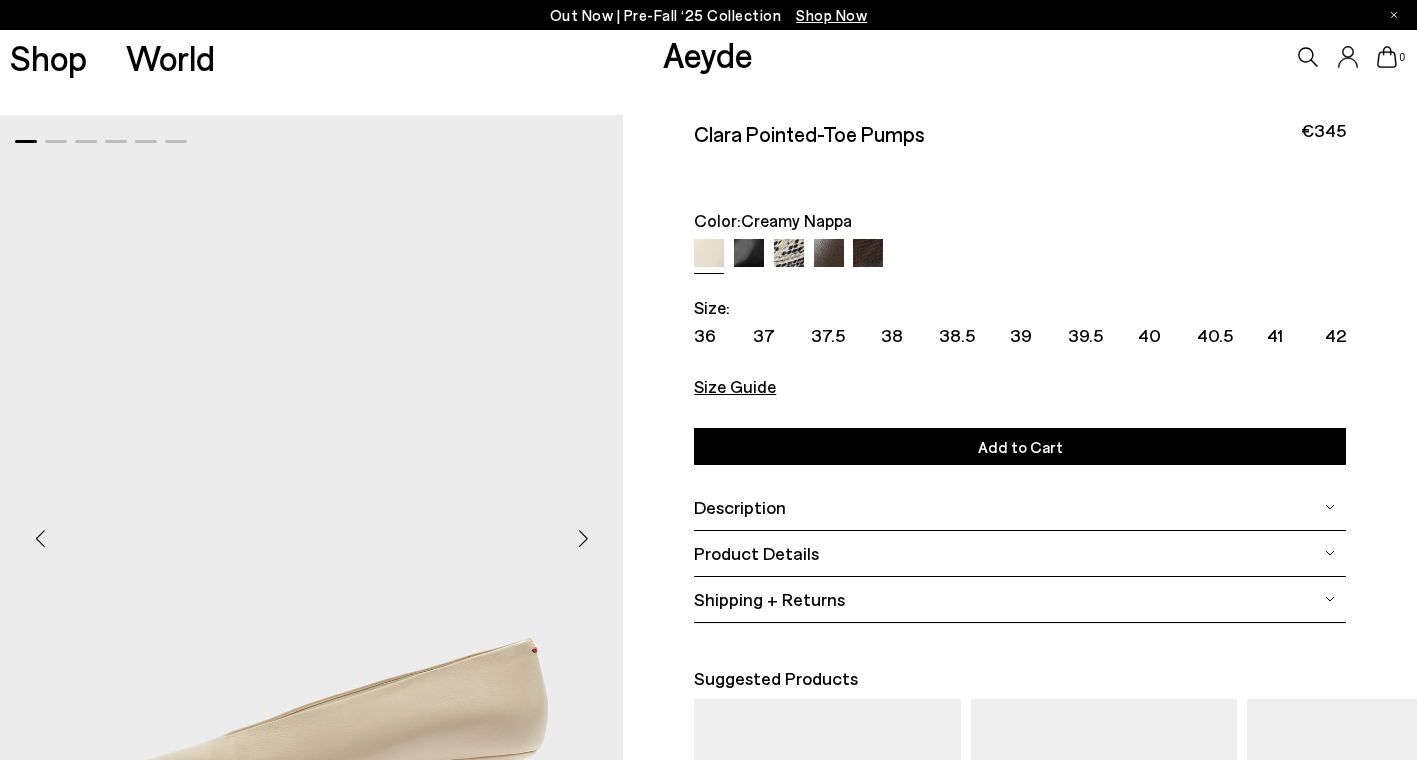 click at bounding box center (868, 254) 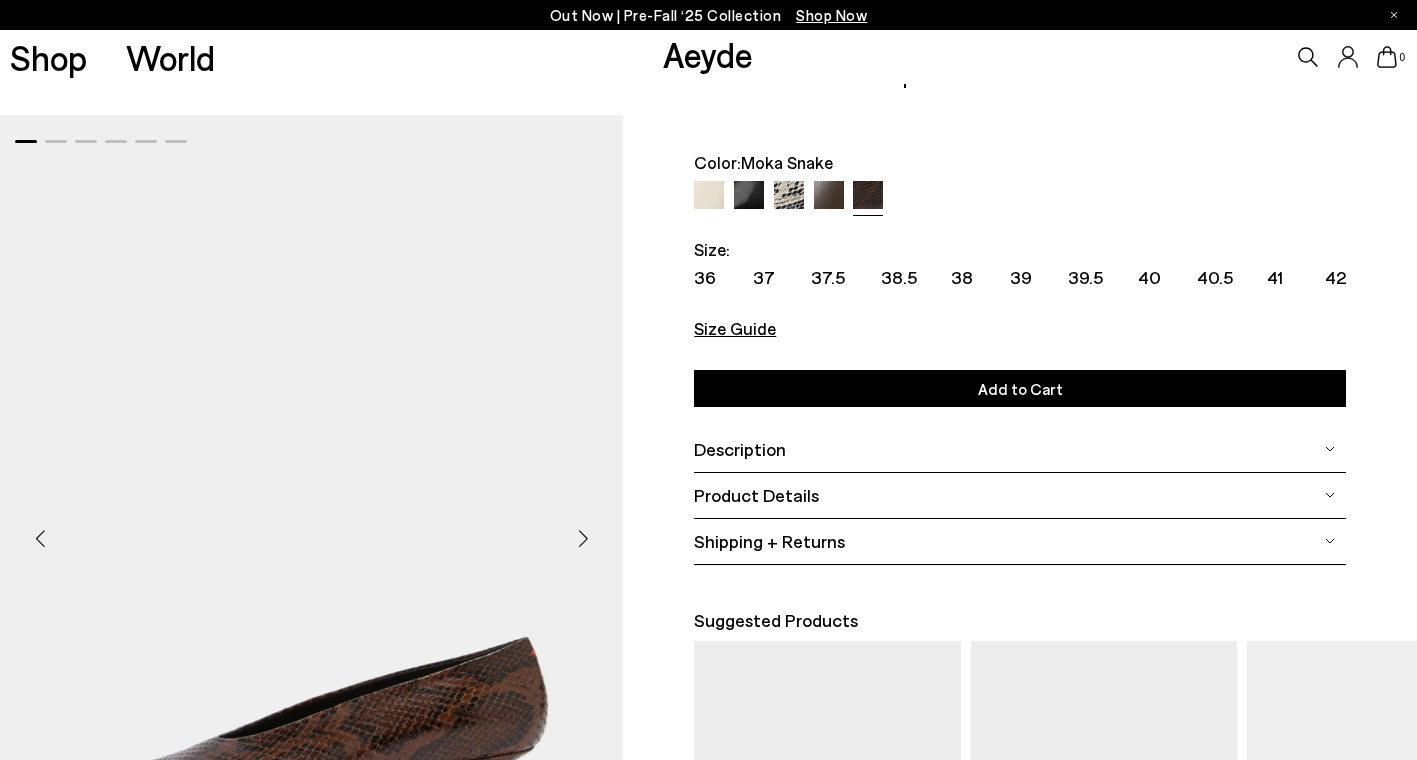 scroll, scrollTop: 0, scrollLeft: 0, axis: both 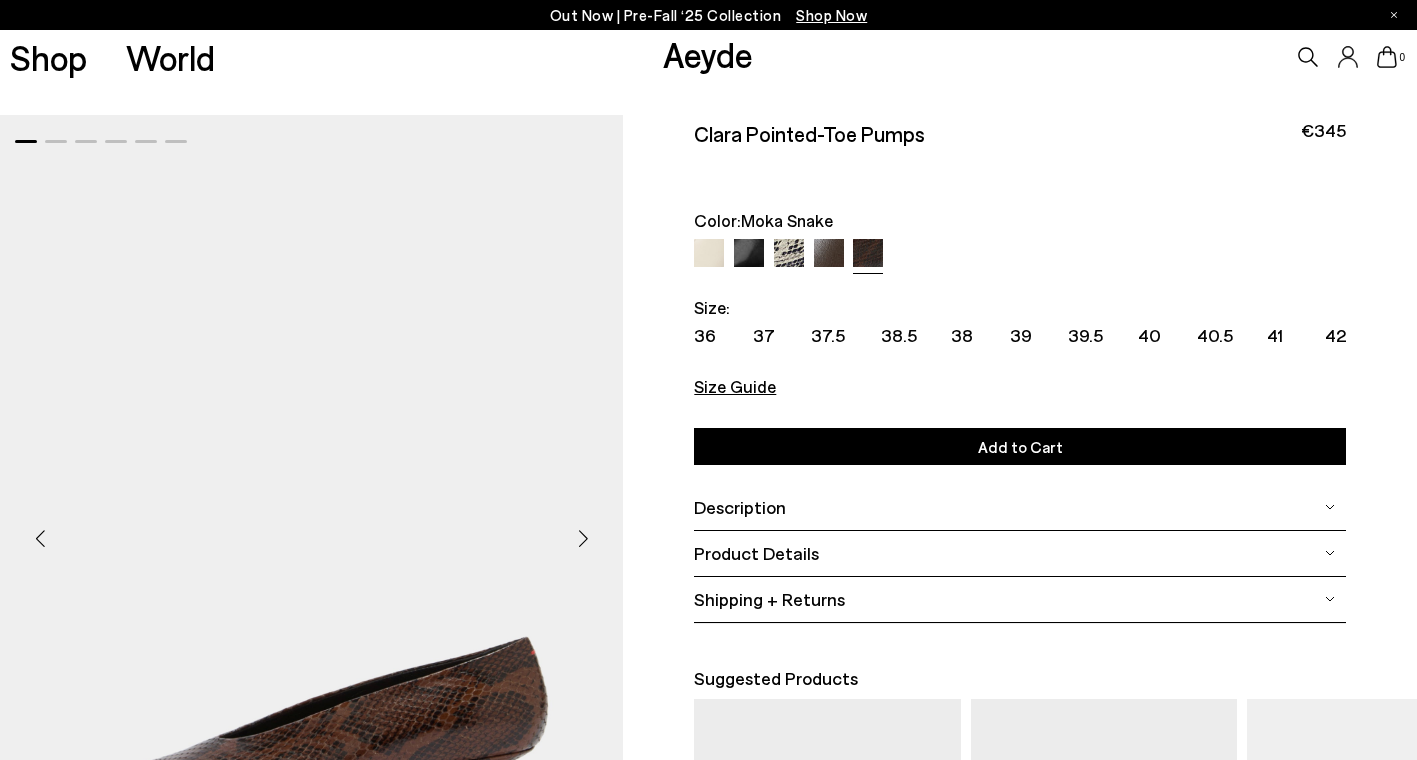 click at bounding box center (829, 254) 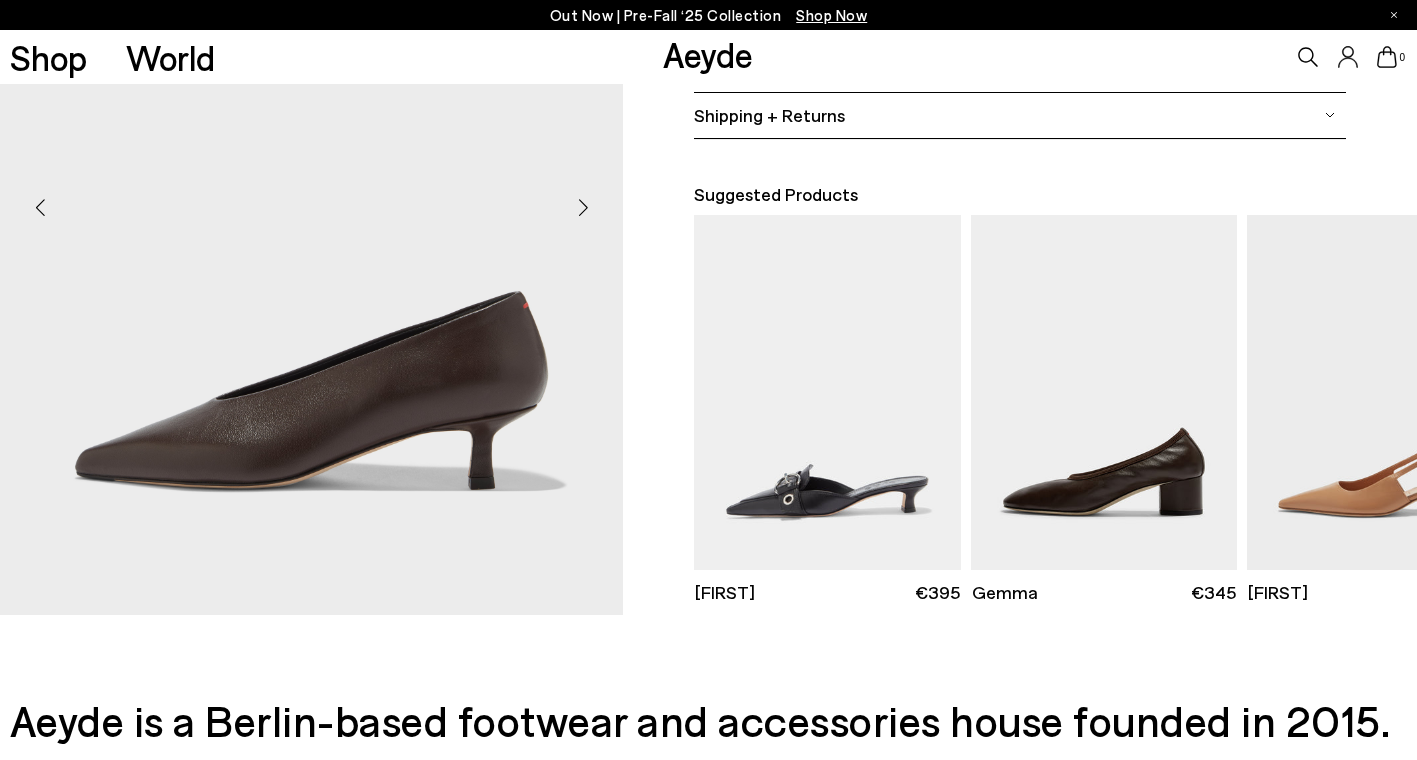 scroll, scrollTop: 488, scrollLeft: 0, axis: vertical 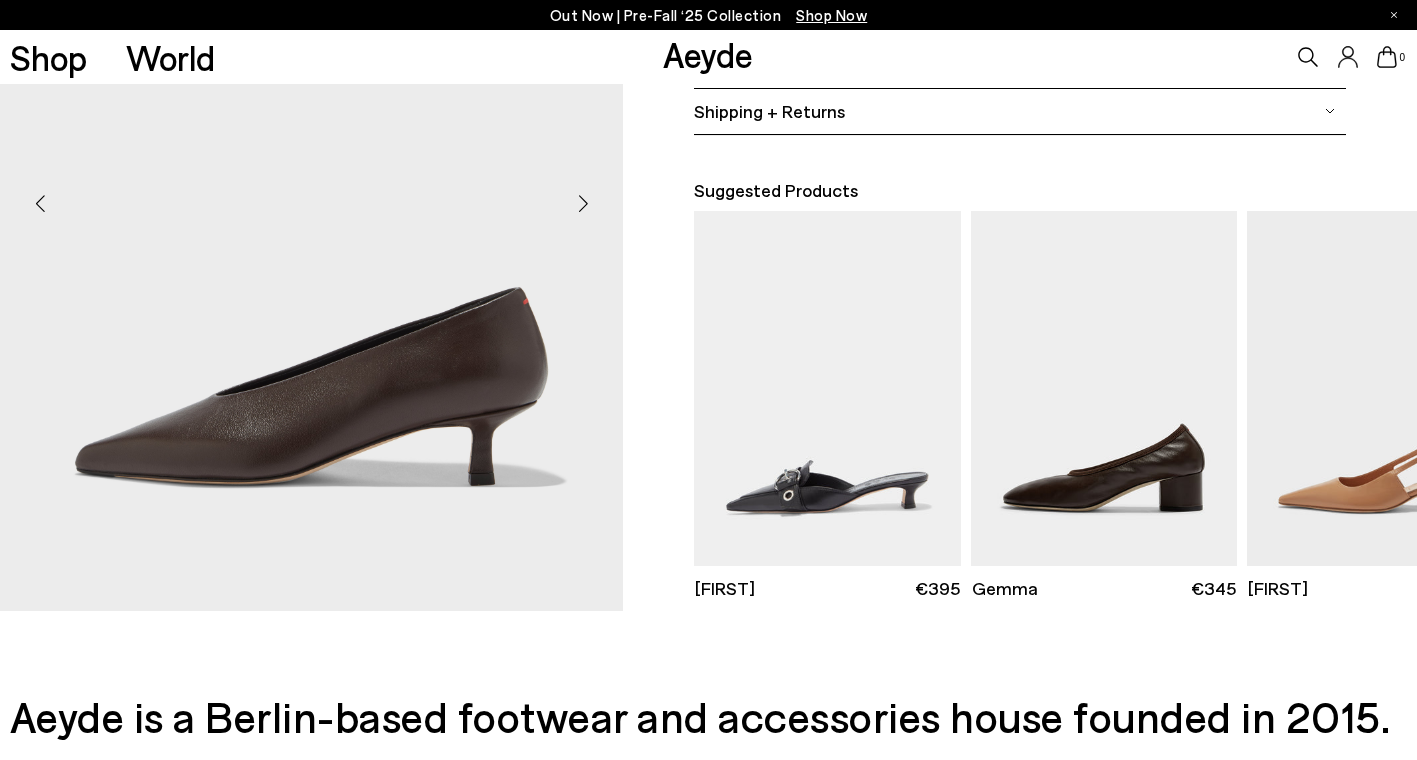 click at bounding box center (583, 204) 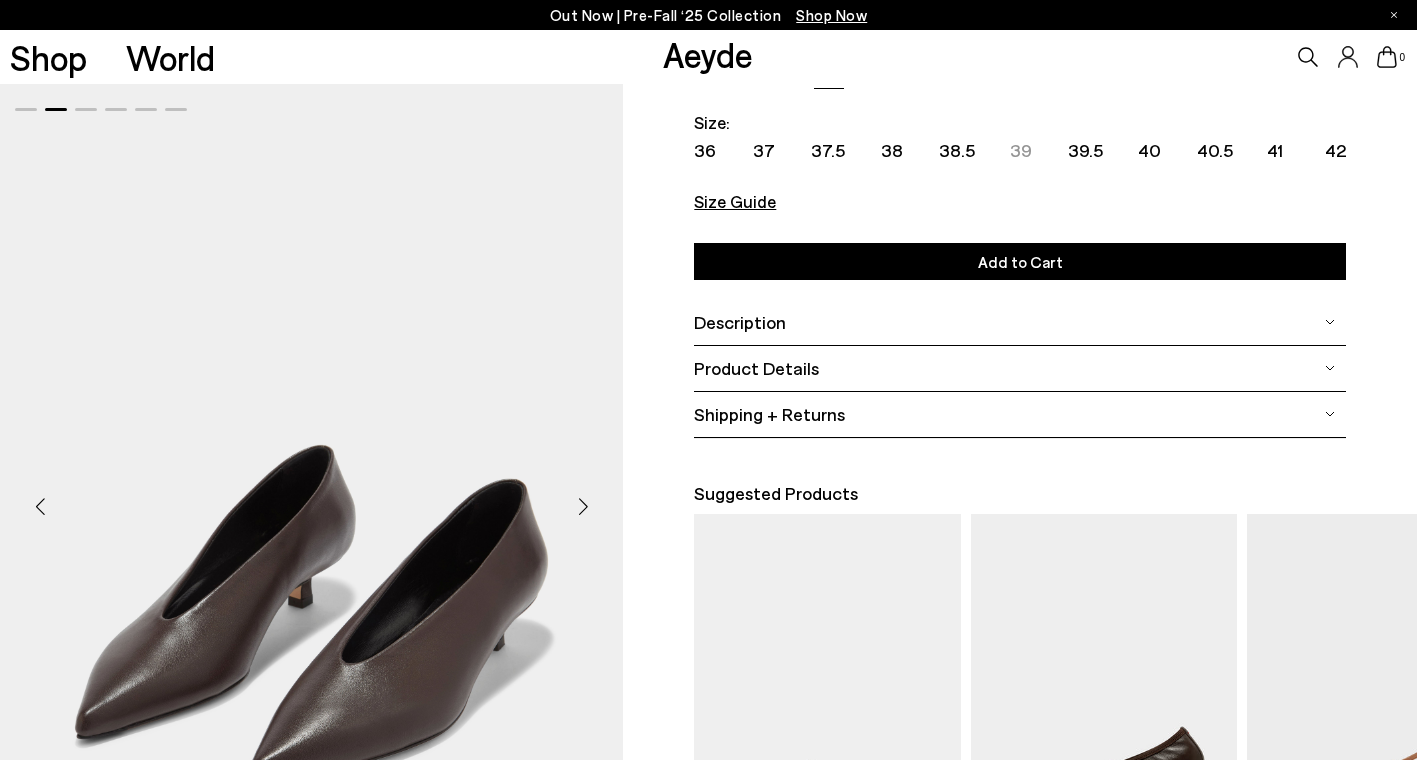 scroll, scrollTop: 160, scrollLeft: 0, axis: vertical 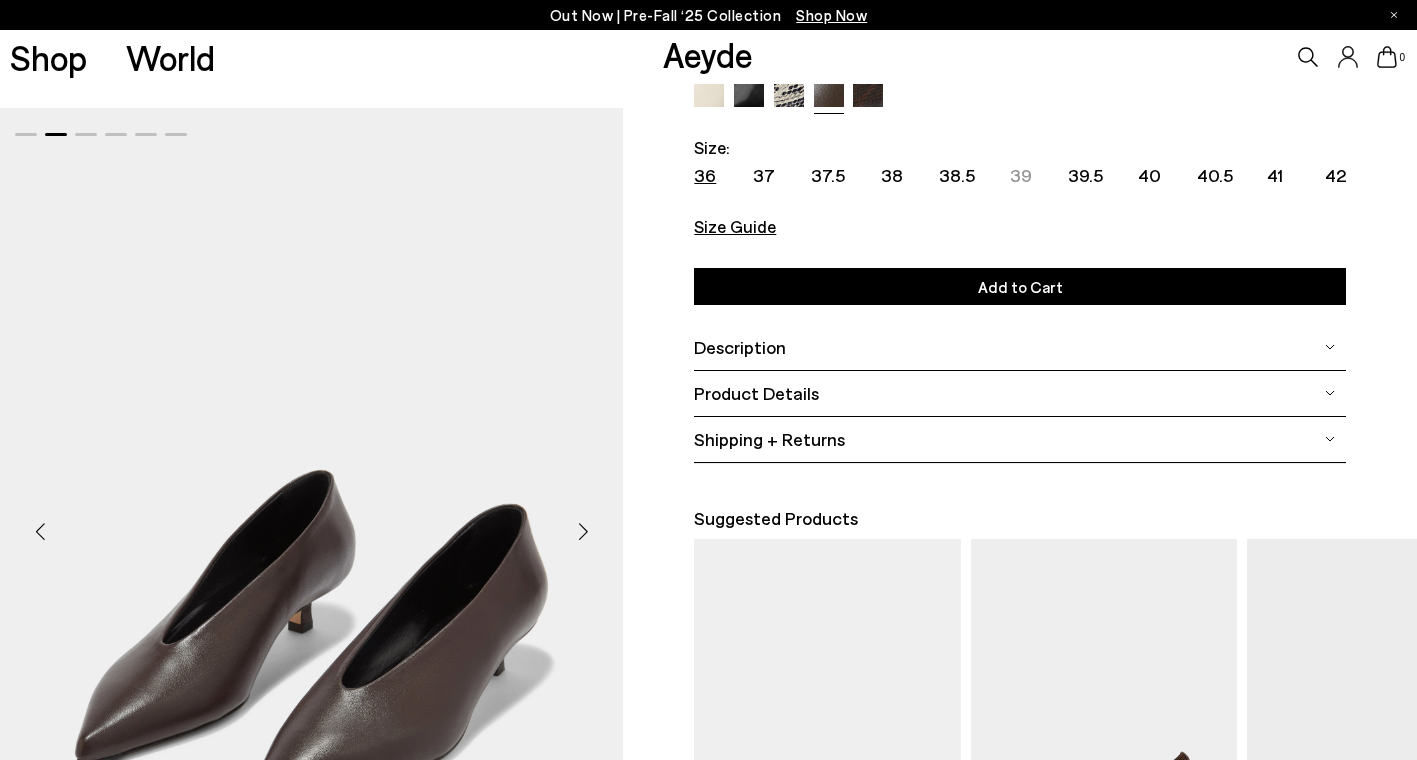 click on "36" at bounding box center [705, 175] 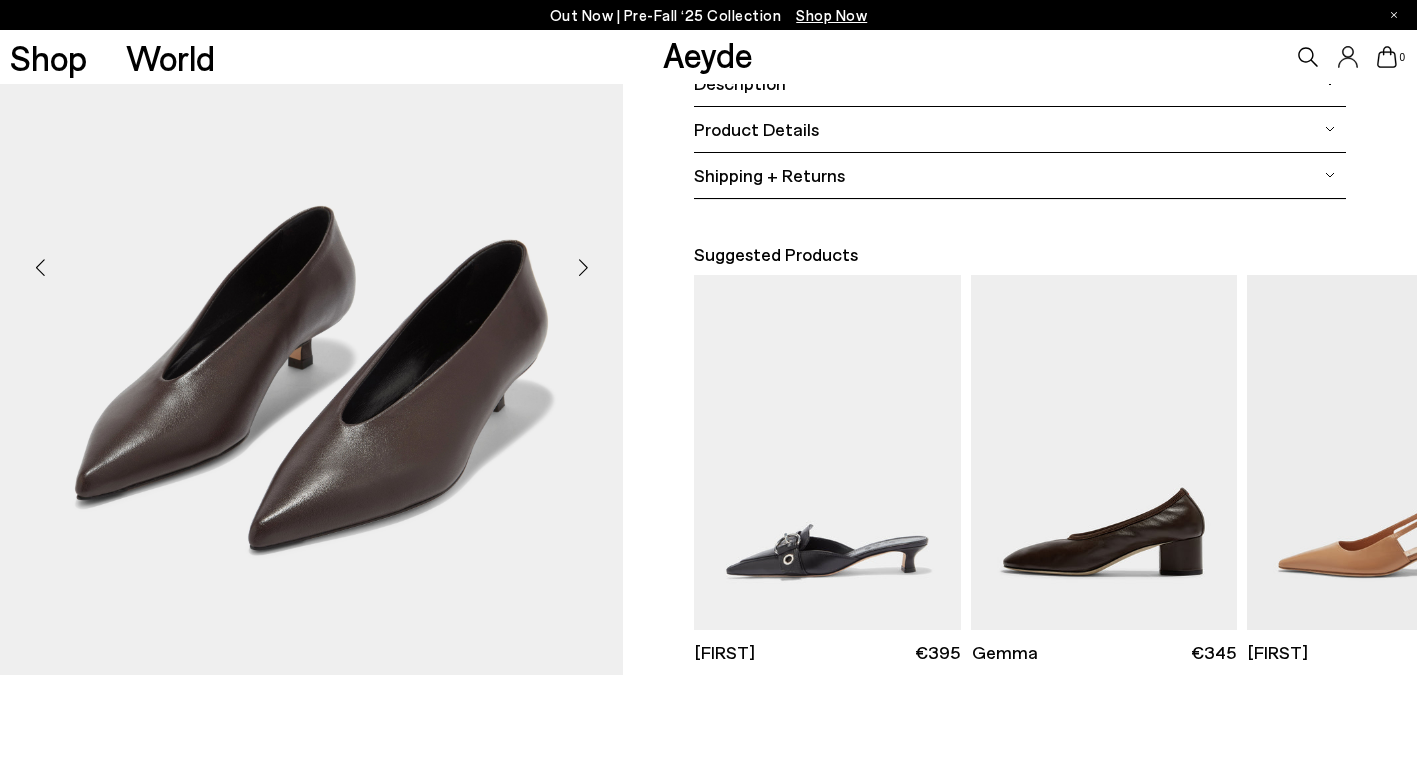 scroll, scrollTop: 422, scrollLeft: 0, axis: vertical 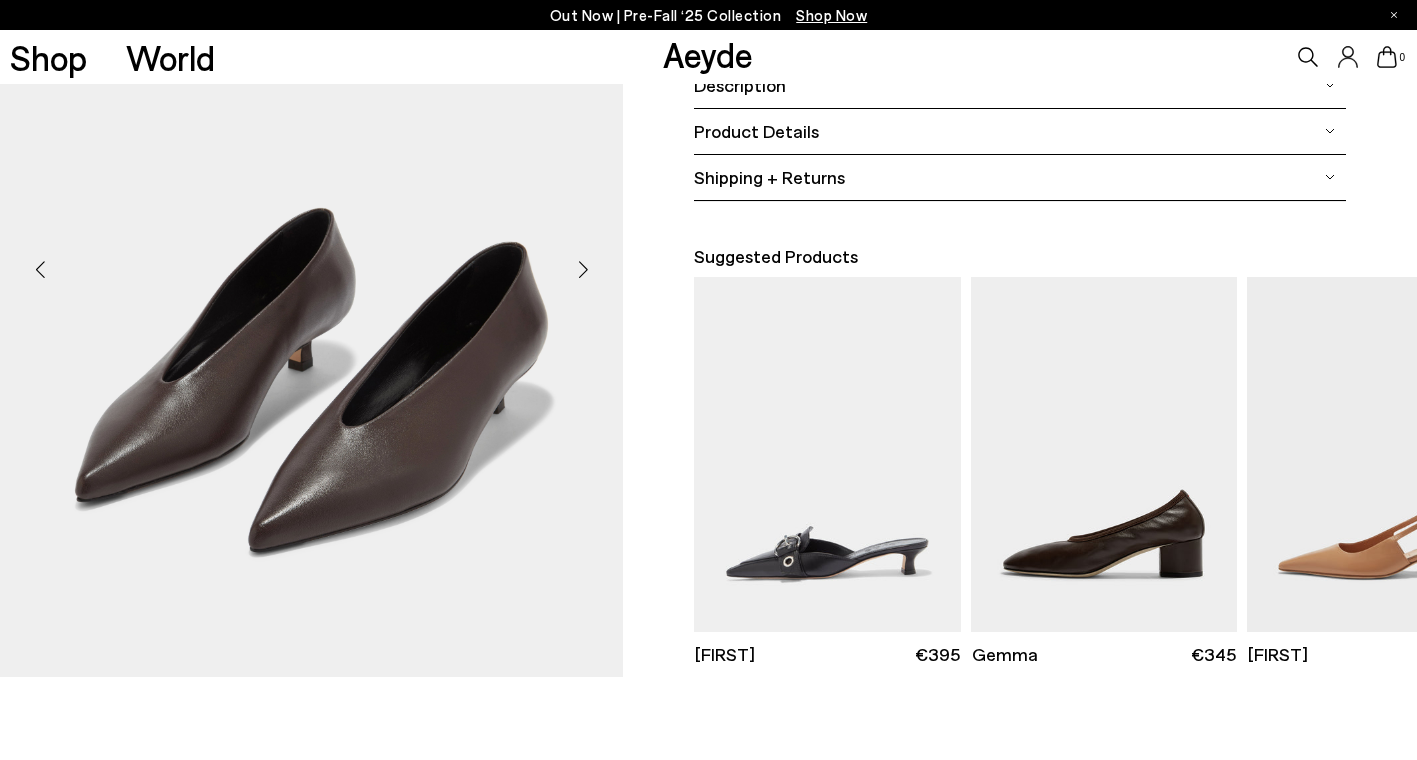 click at bounding box center (40, 270) 